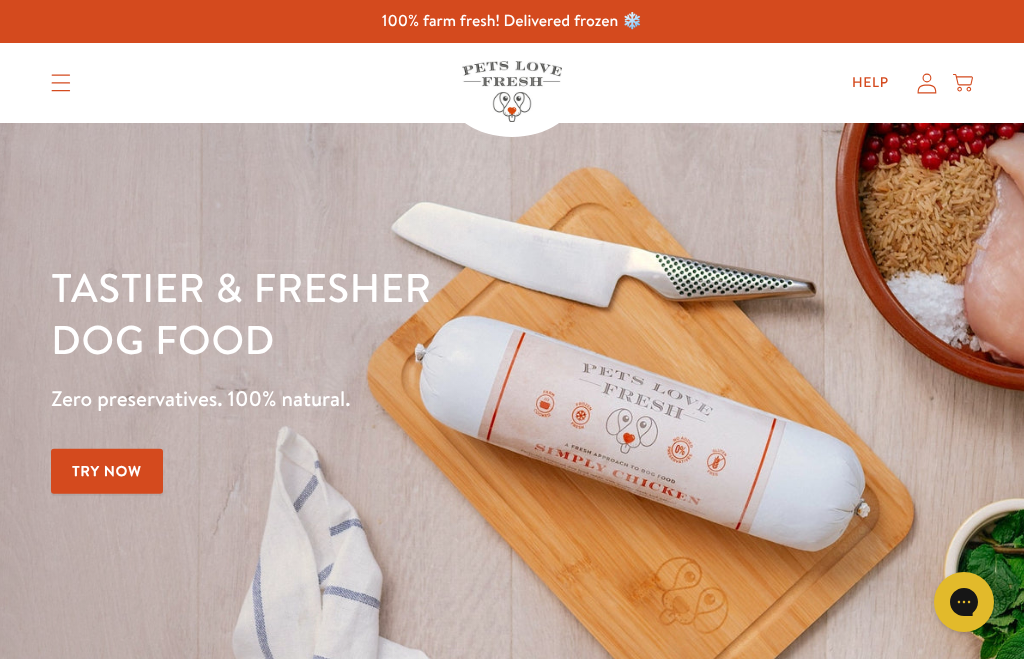 scroll, scrollTop: 0, scrollLeft: 0, axis: both 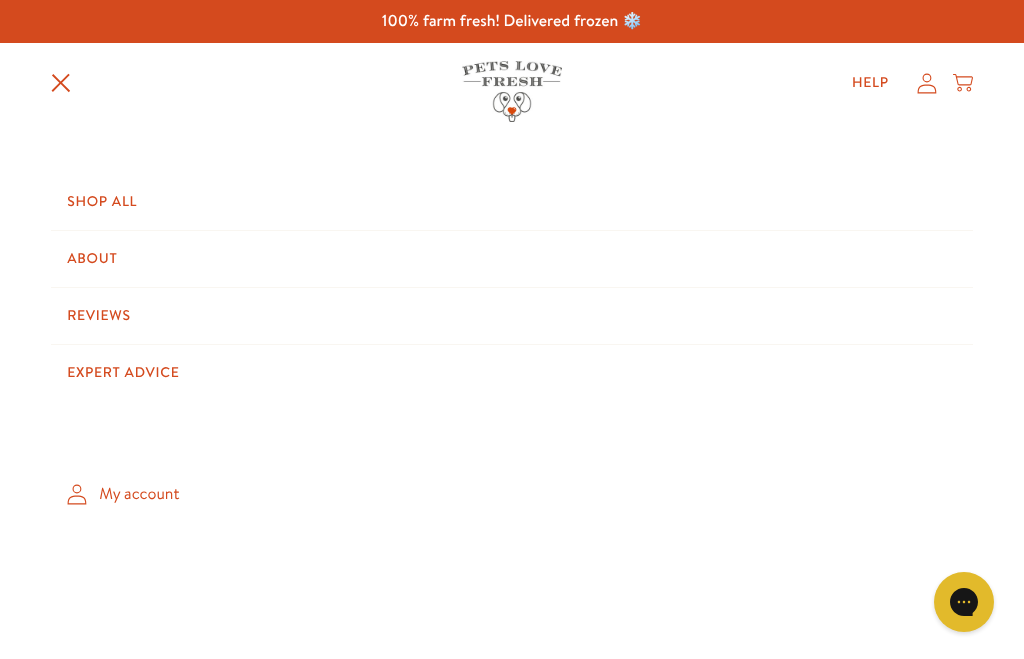 click 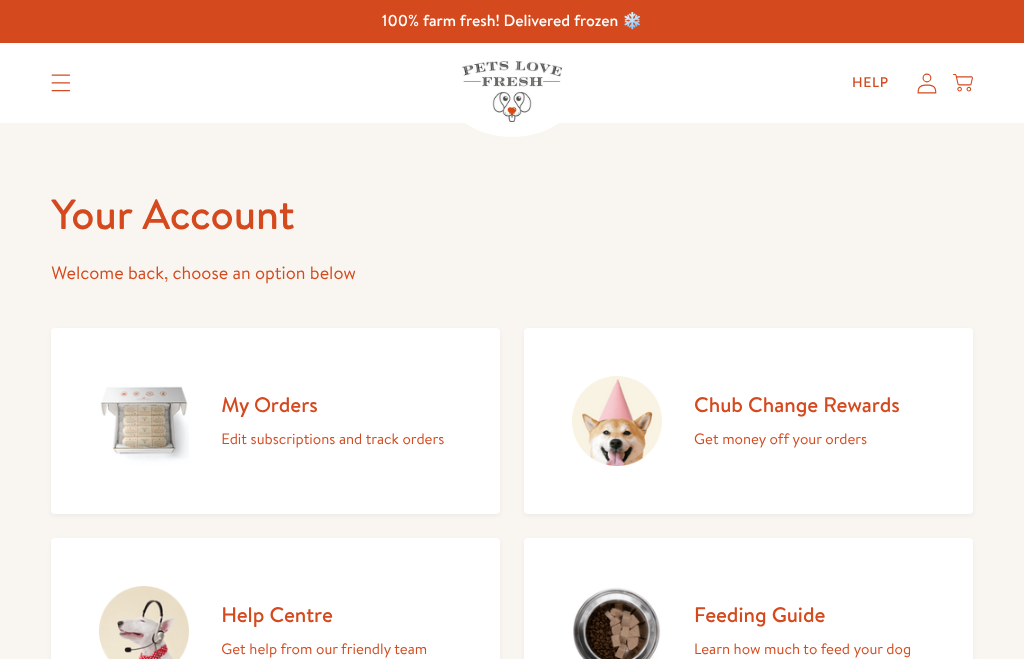 scroll, scrollTop: 0, scrollLeft: 0, axis: both 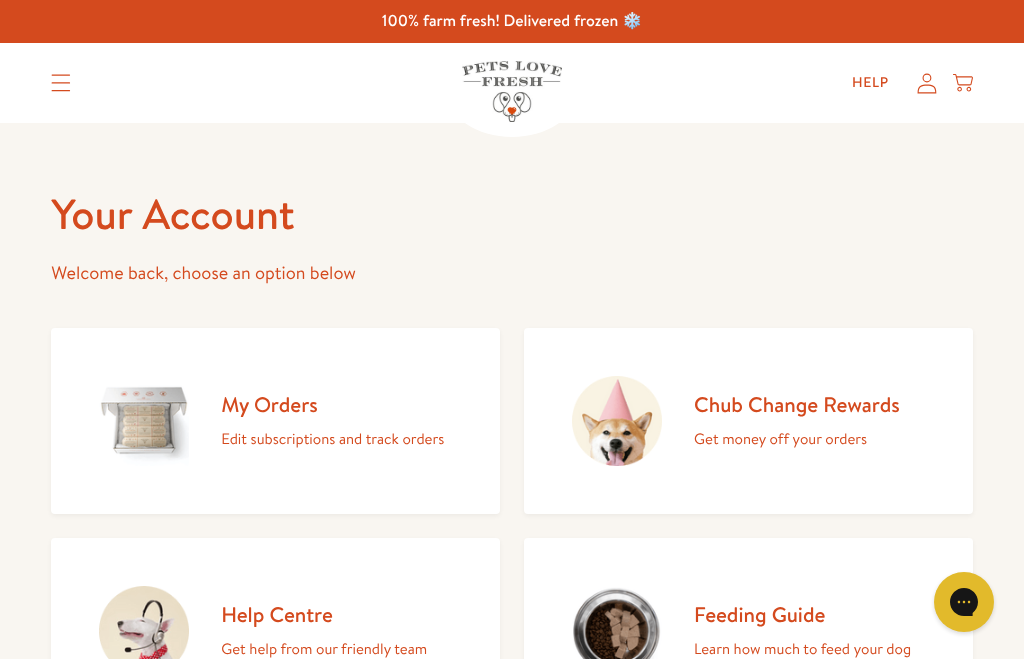 click on "Edit subscriptions and track orders" at bounding box center [332, 439] 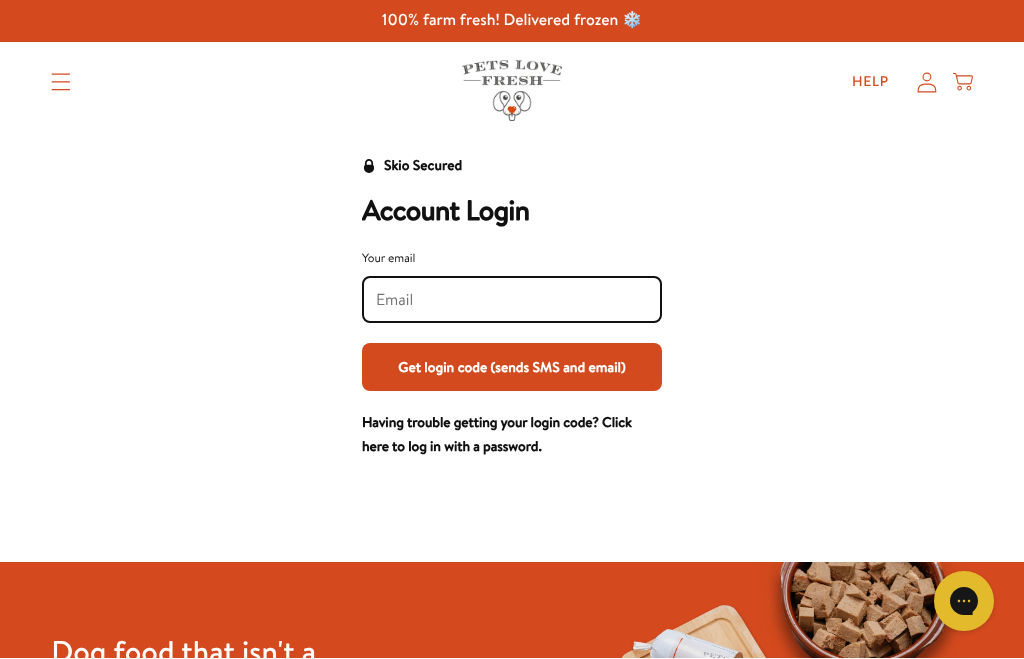 scroll, scrollTop: 1, scrollLeft: 0, axis: vertical 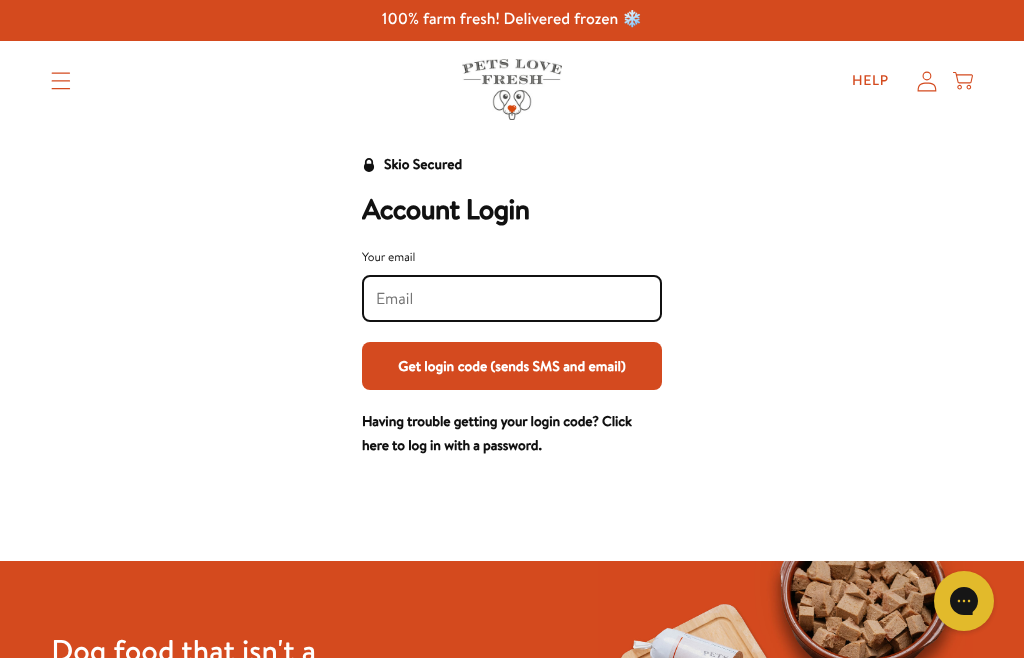 click on "Your email" at bounding box center (512, 300) 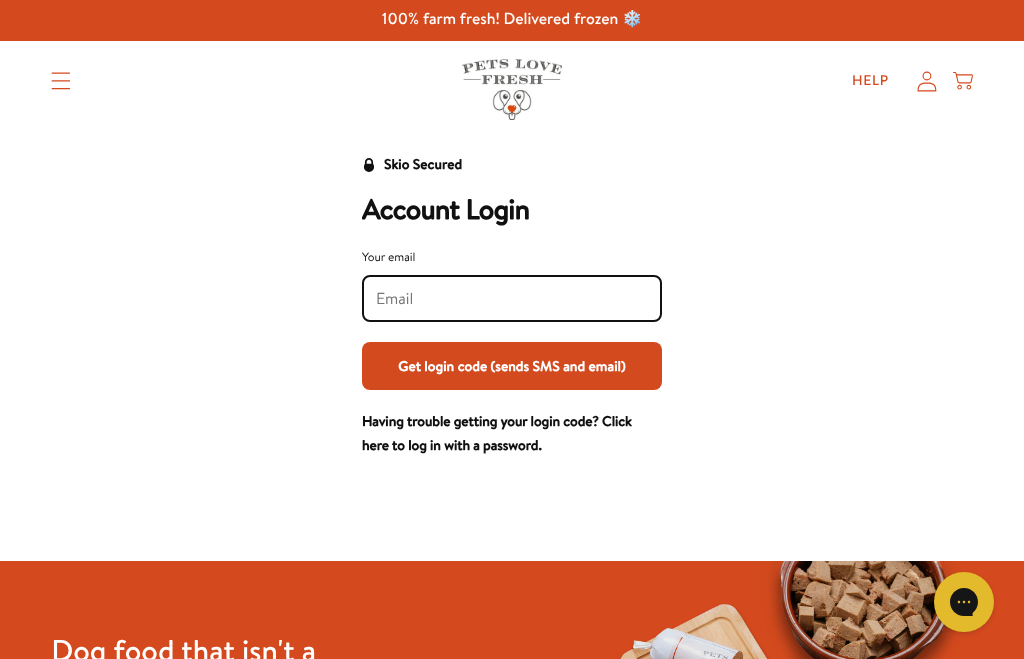scroll, scrollTop: 1, scrollLeft: 0, axis: vertical 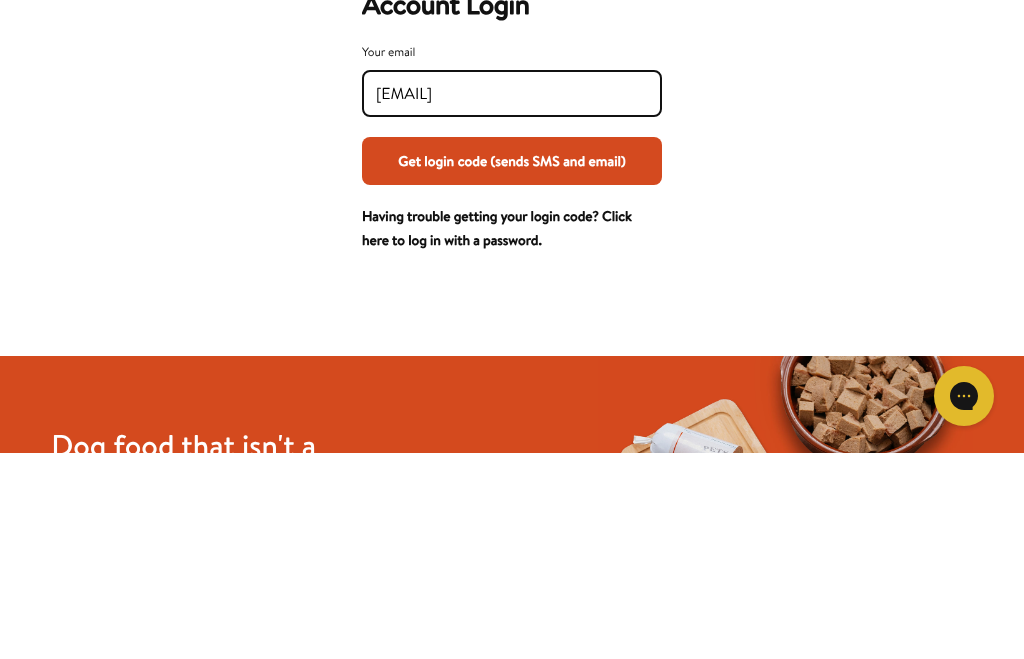 type on "daveandhes@gmail.com" 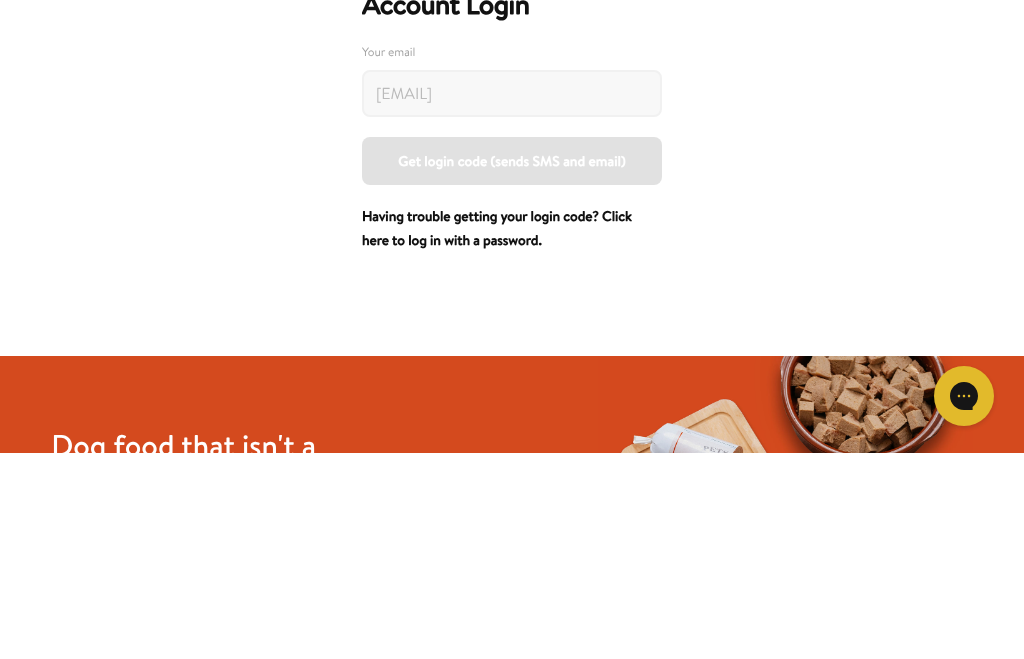 scroll, scrollTop: 207, scrollLeft: 0, axis: vertical 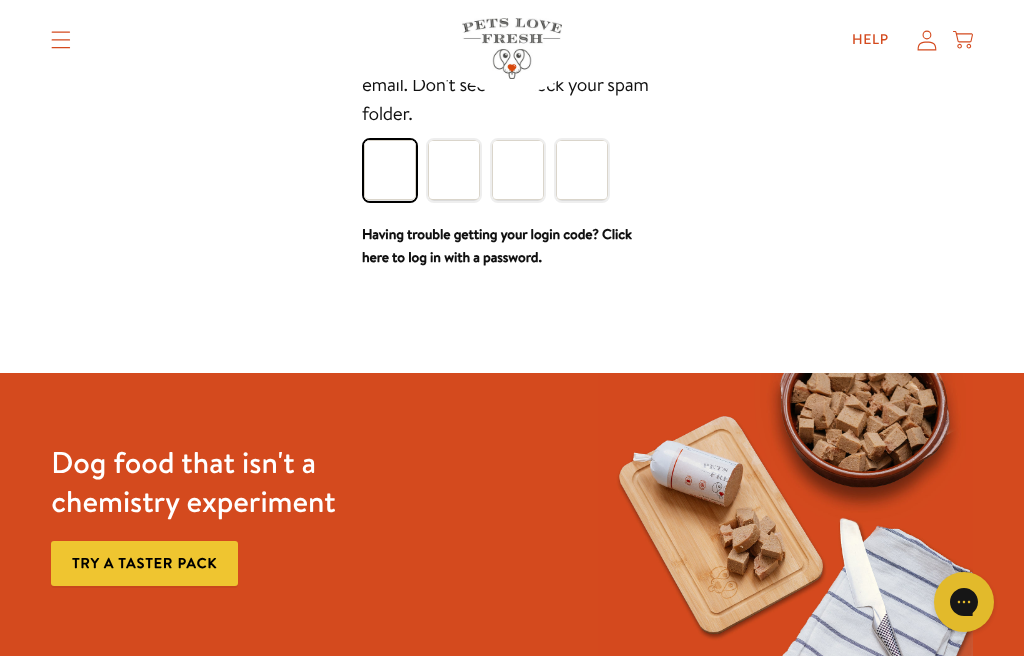 click at bounding box center [390, 170] 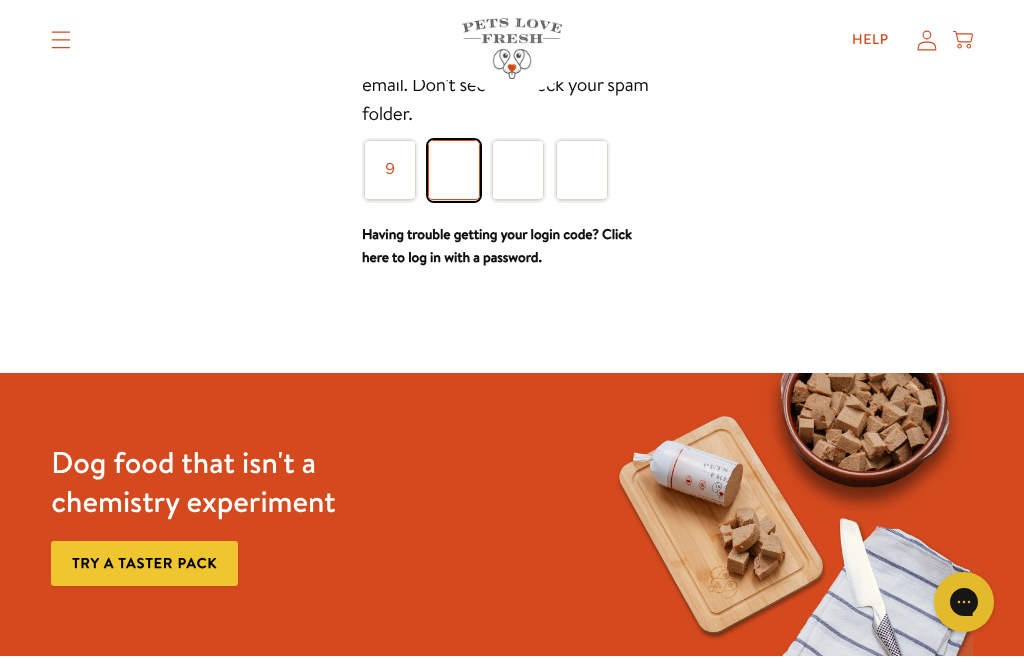 type on "7" 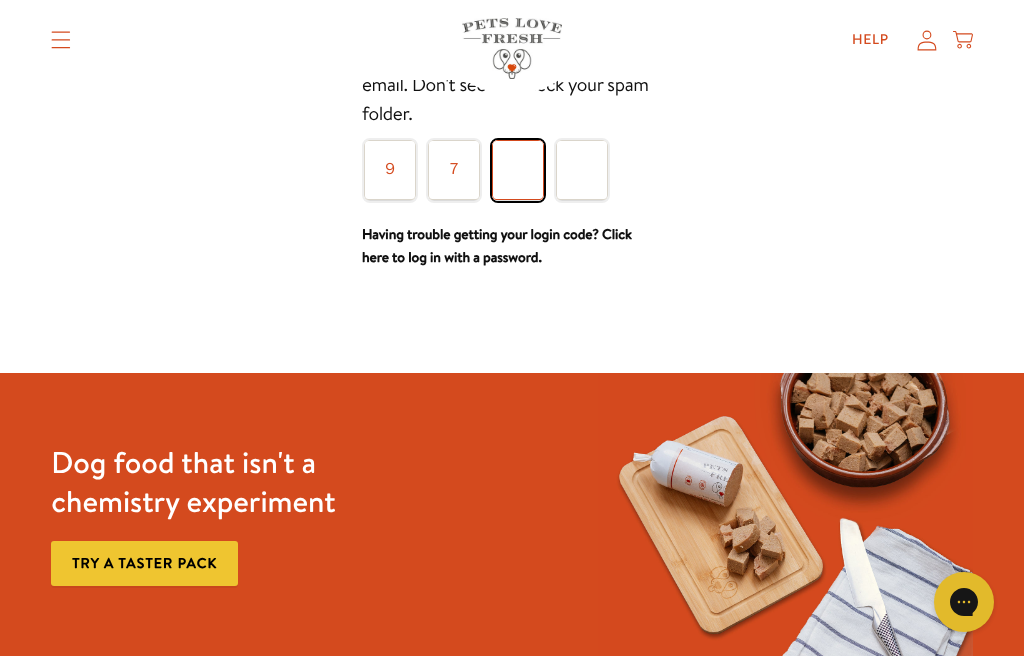 type on "4" 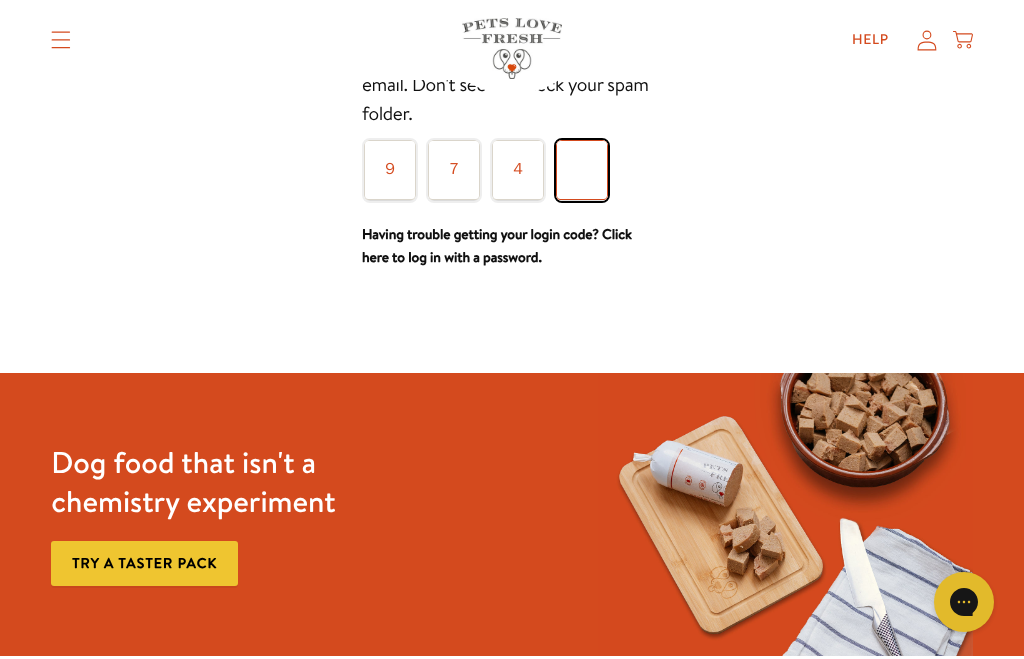 type on "6" 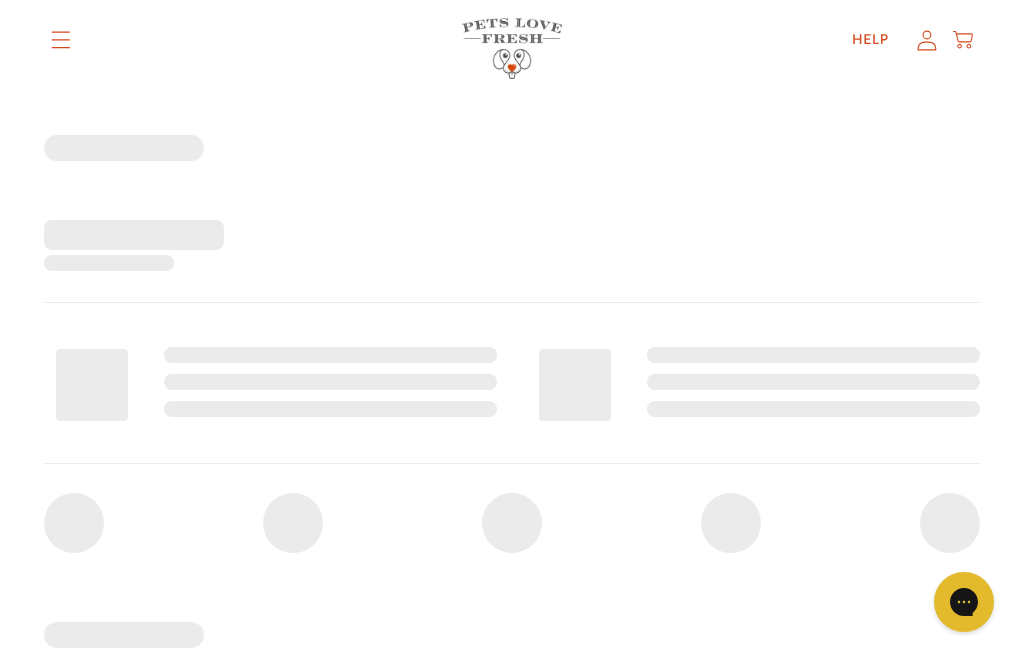 scroll, scrollTop: 0, scrollLeft: 0, axis: both 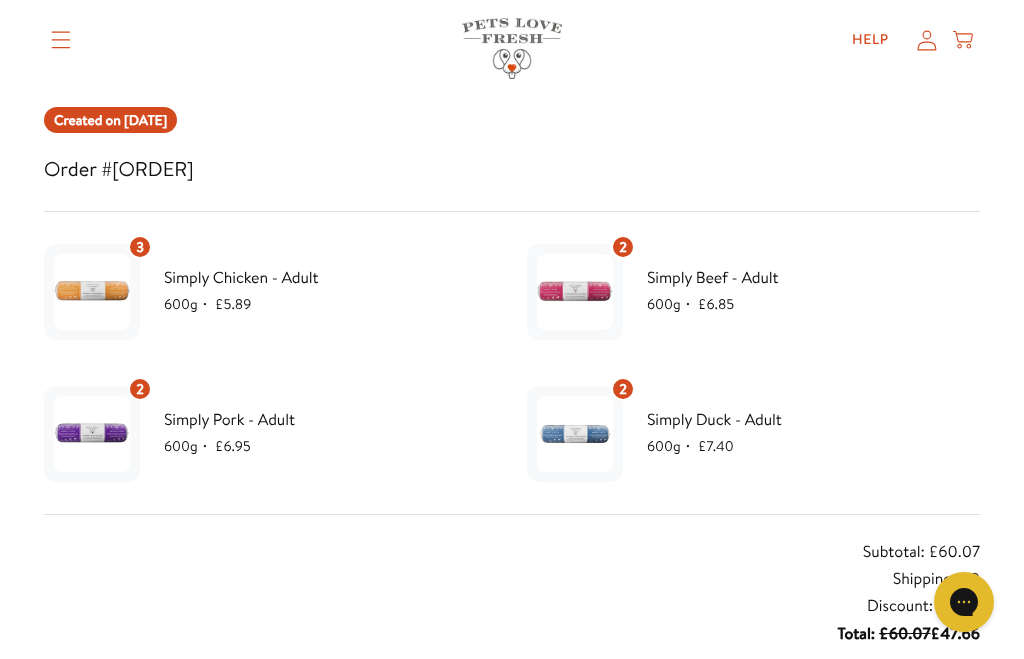 click at bounding box center [92, 292] 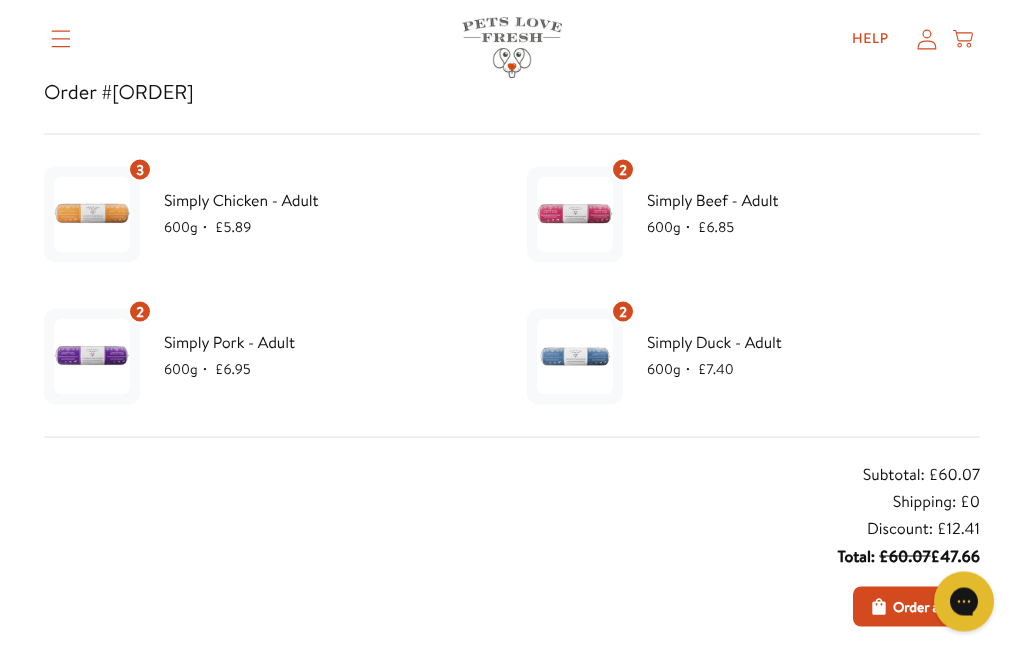 scroll, scrollTop: 309, scrollLeft: 0, axis: vertical 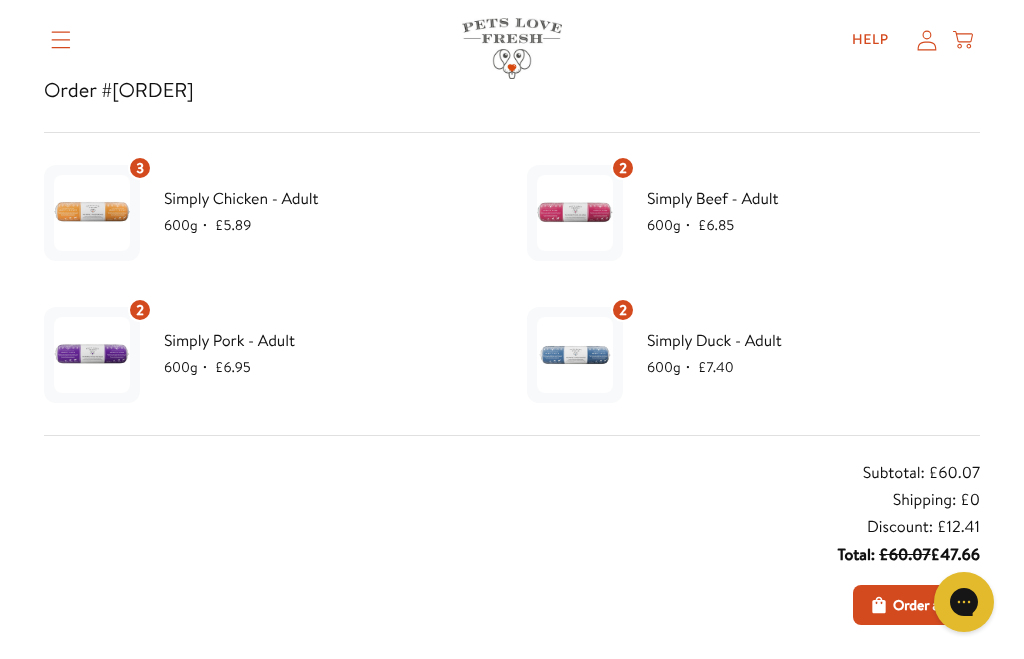 click on "Order again" at bounding box center [928, 605] 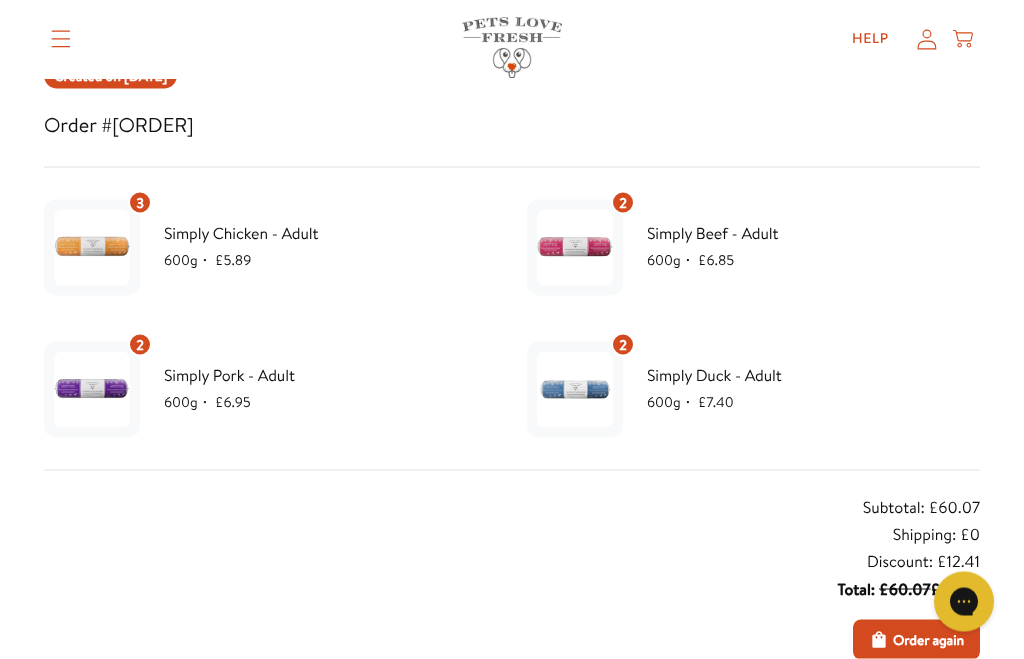 scroll, scrollTop: 275, scrollLeft: 0, axis: vertical 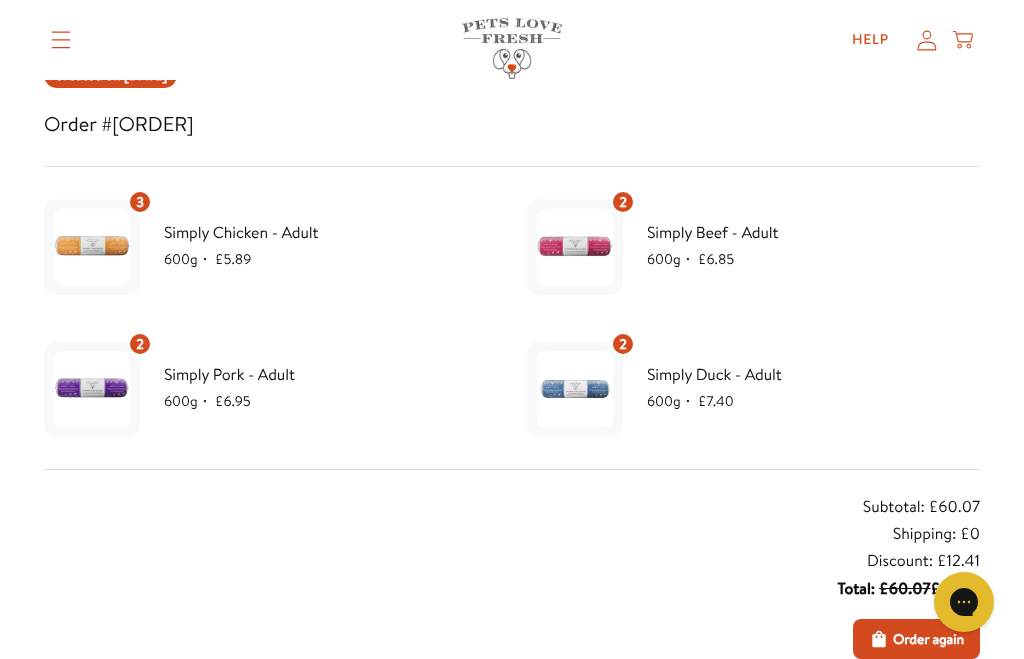 click on "Order again" at bounding box center [928, 639] 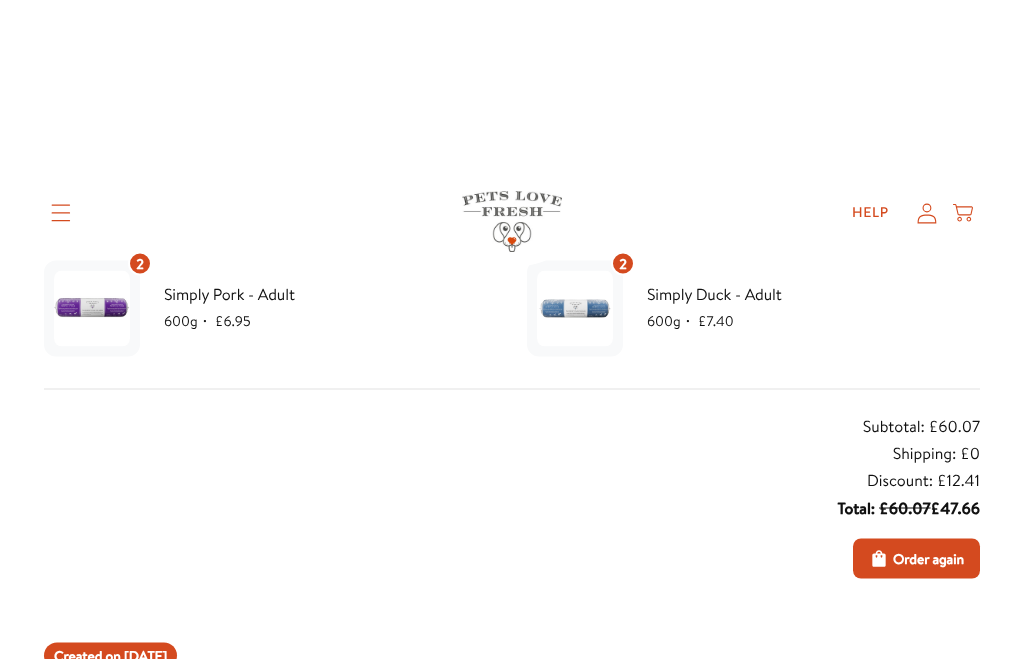 scroll, scrollTop: 0, scrollLeft: 0, axis: both 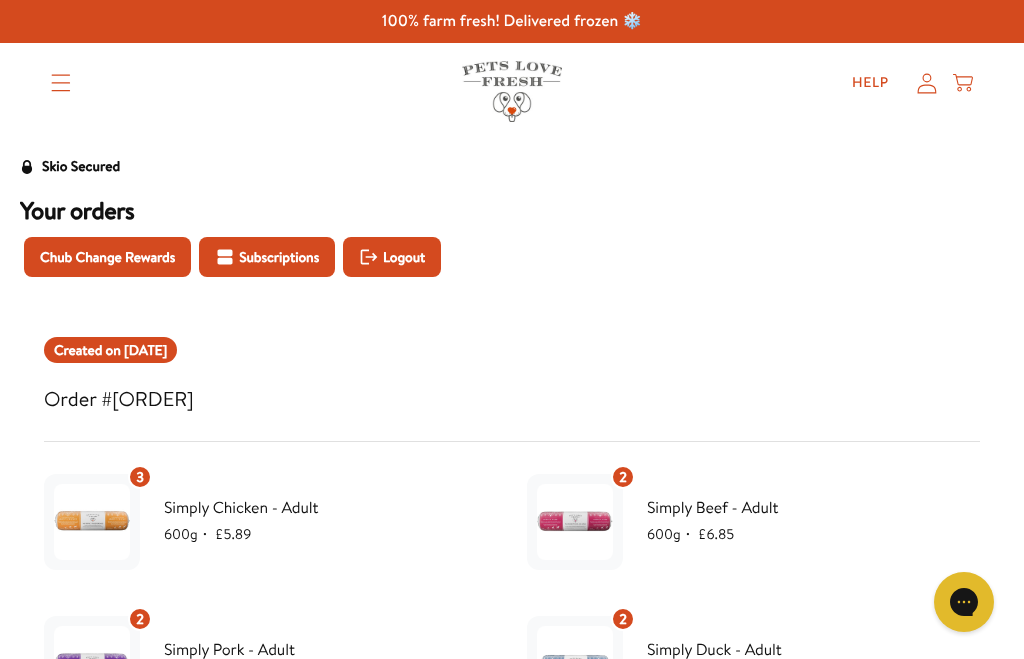click on "Subscriptions" at bounding box center (279, 257) 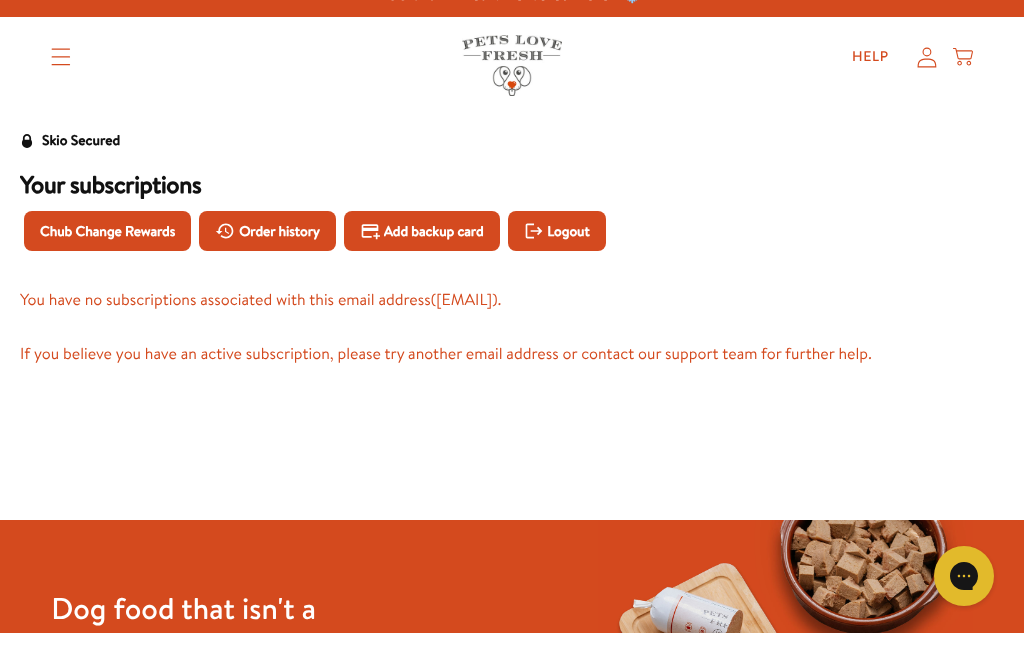 scroll, scrollTop: 28, scrollLeft: 0, axis: vertical 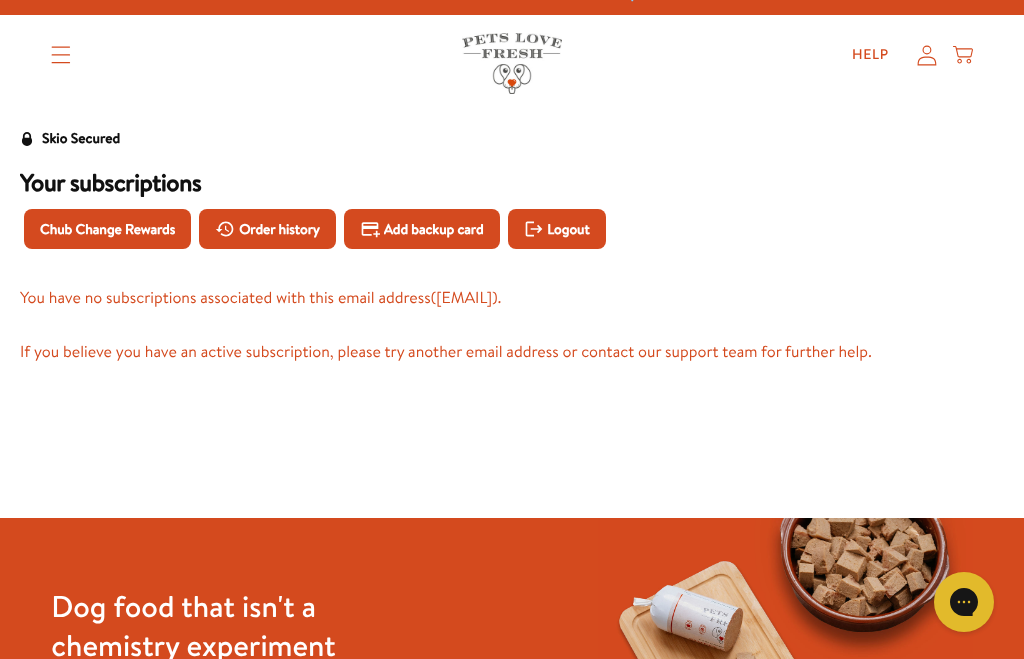 click 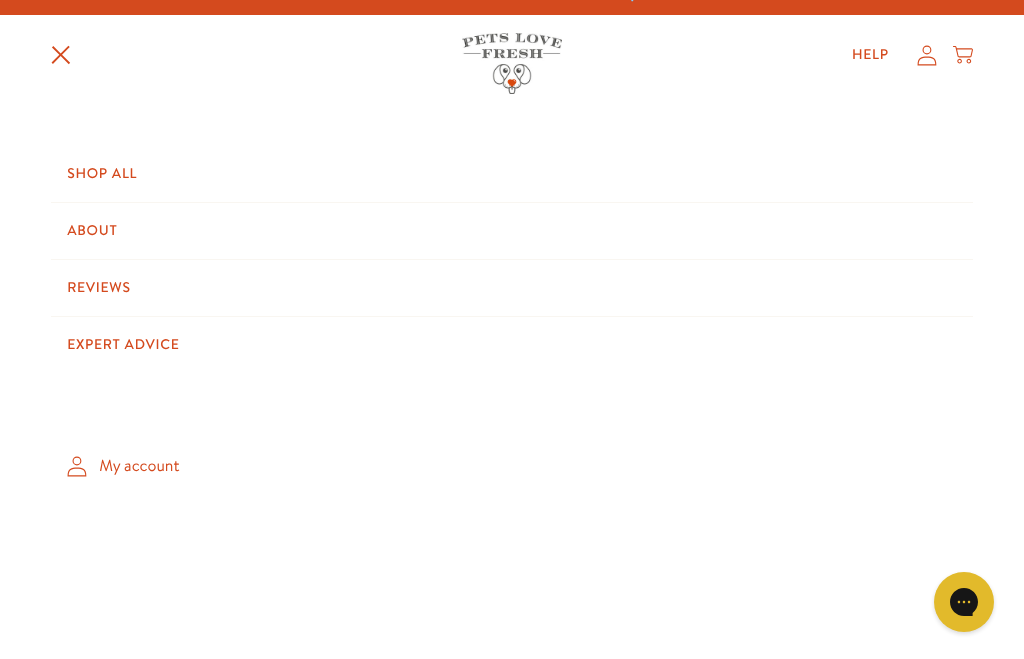click on "Shop All" at bounding box center [512, 174] 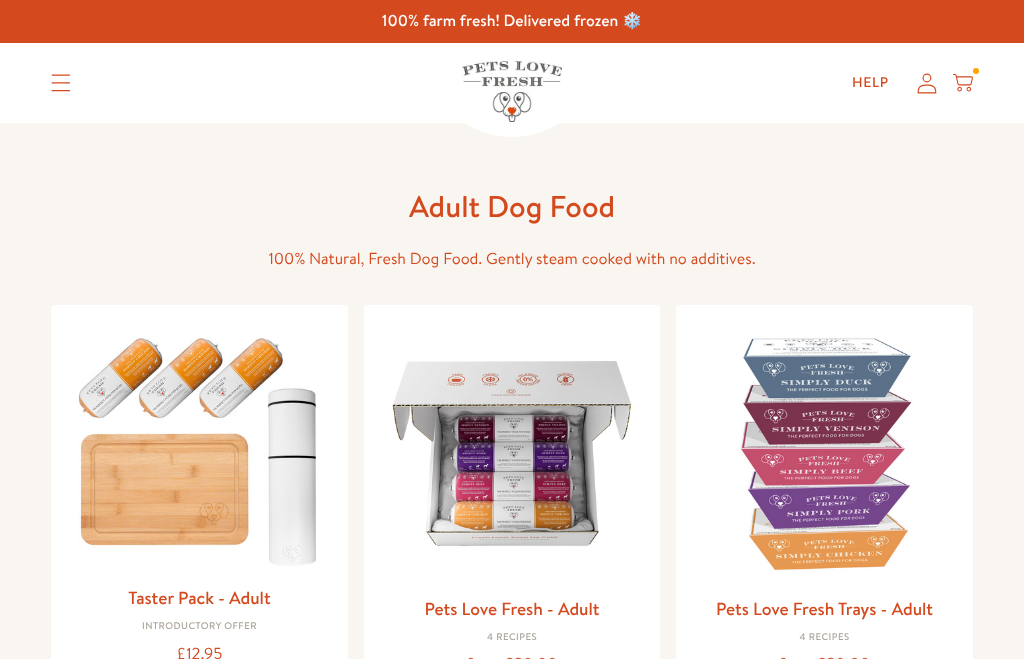 scroll, scrollTop: 0, scrollLeft: 0, axis: both 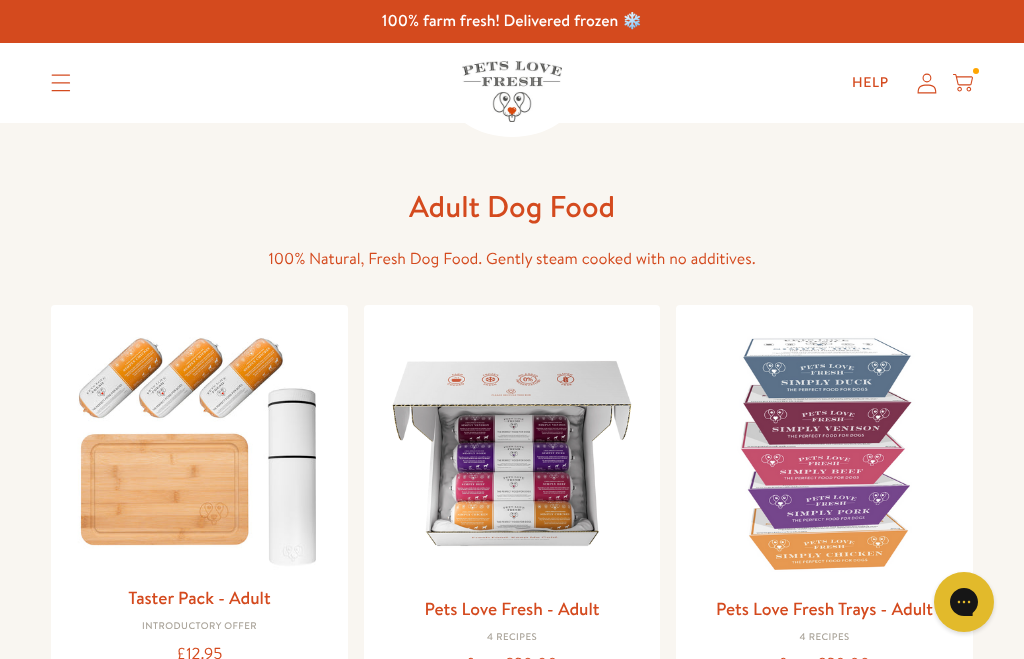 click at bounding box center (61, 83) 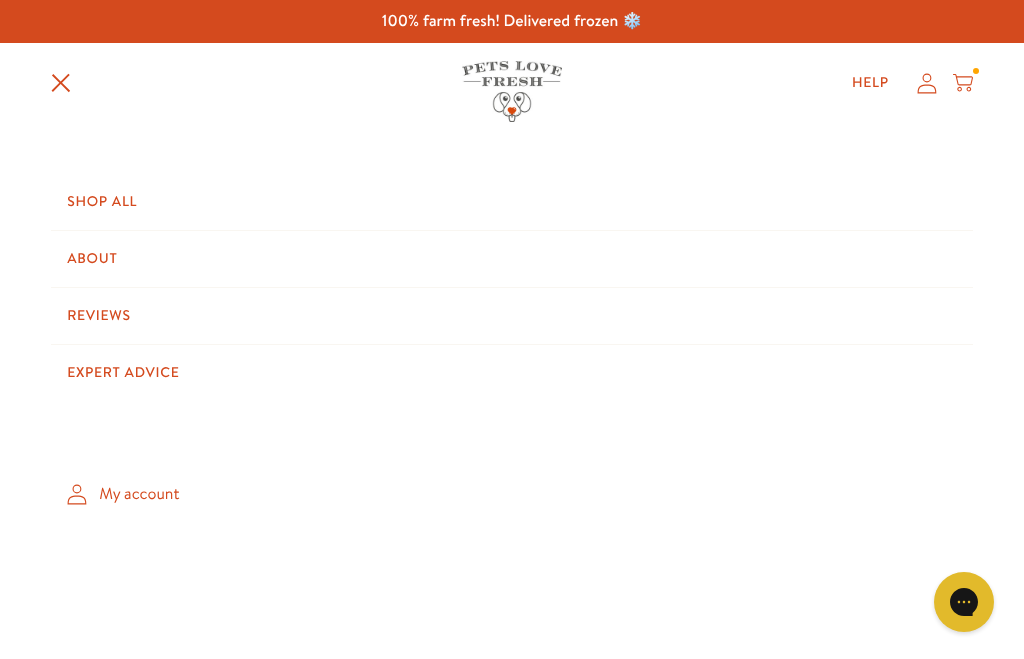 click on "My account" at bounding box center [512, 494] 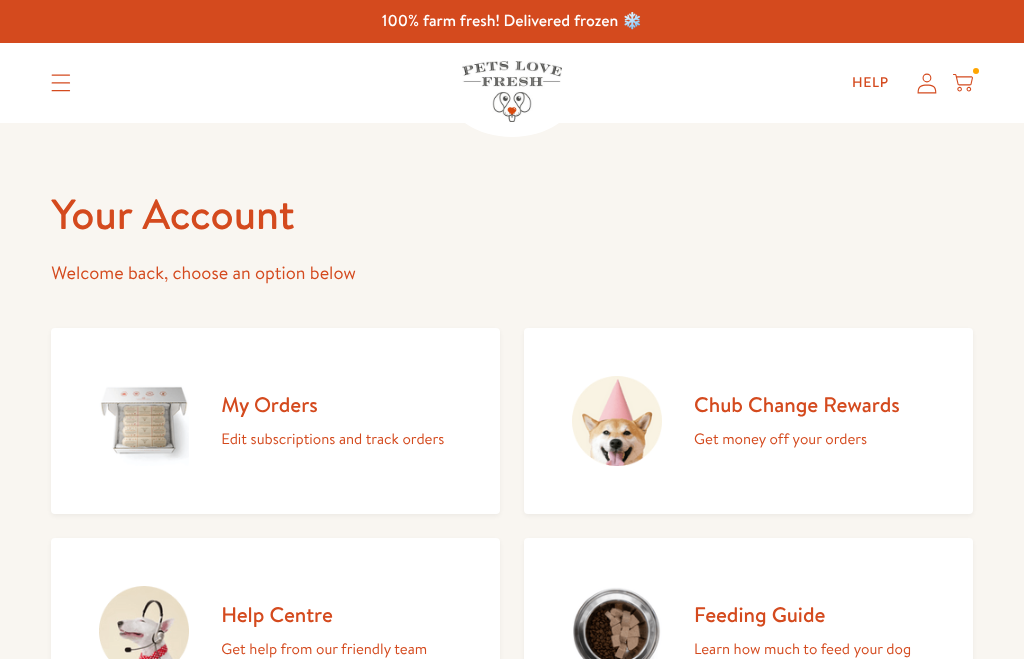 scroll, scrollTop: 0, scrollLeft: 0, axis: both 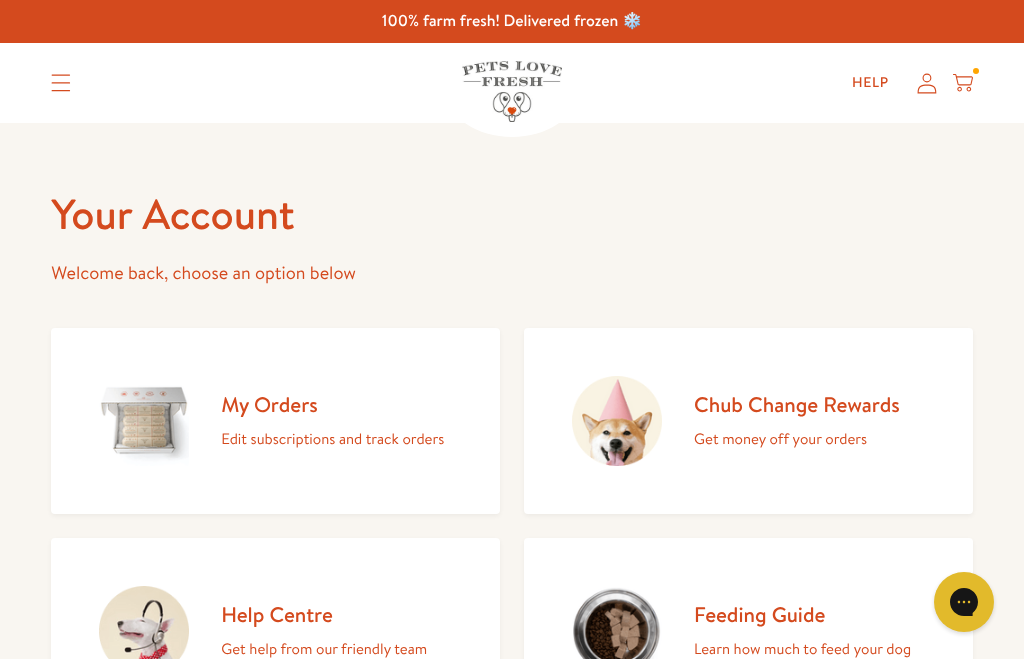 click on "My Orders" at bounding box center [332, 404] 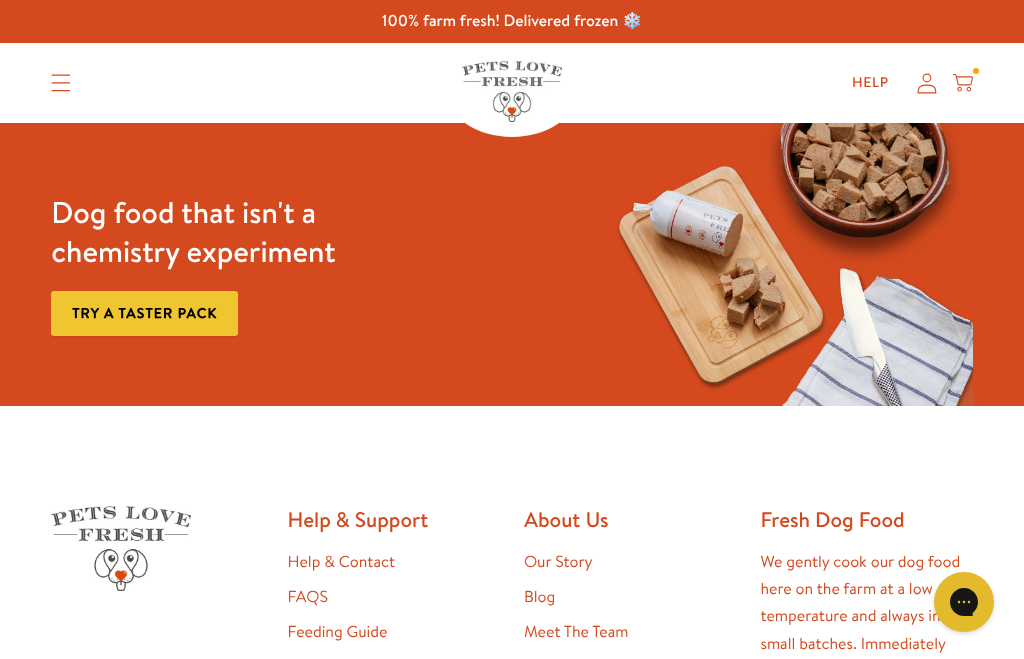 scroll, scrollTop: 0, scrollLeft: 0, axis: both 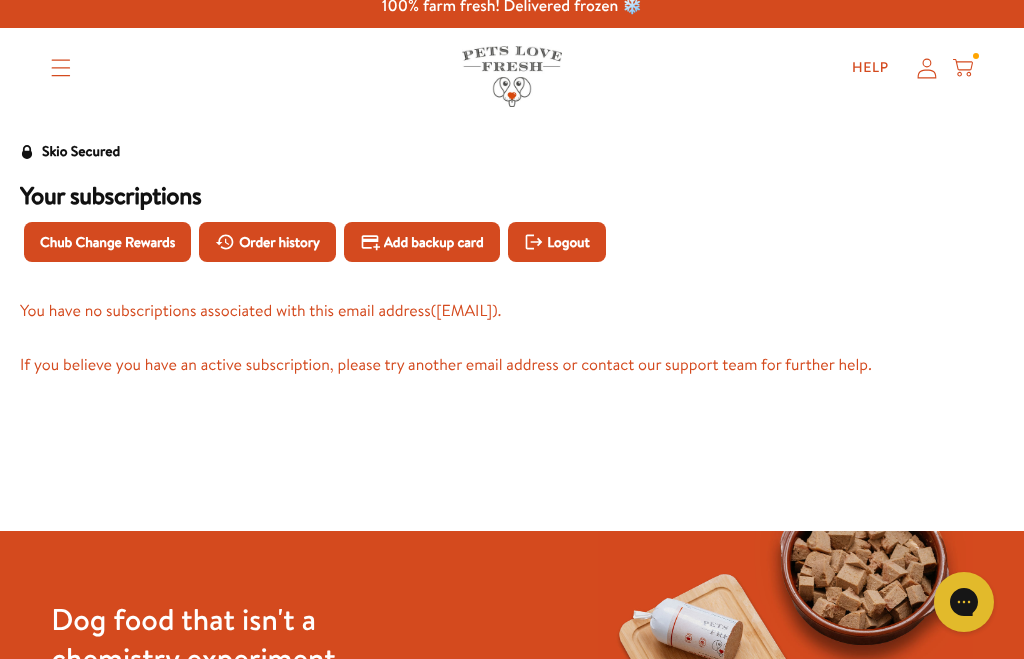 click on "Order history" at bounding box center [279, 242] 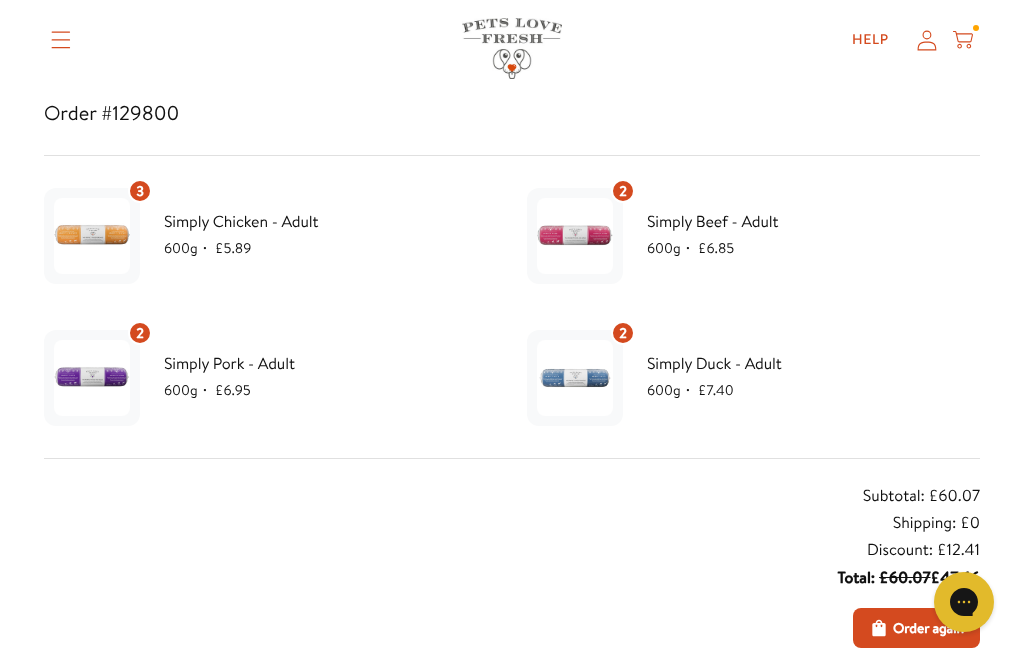 scroll, scrollTop: 283, scrollLeft: 0, axis: vertical 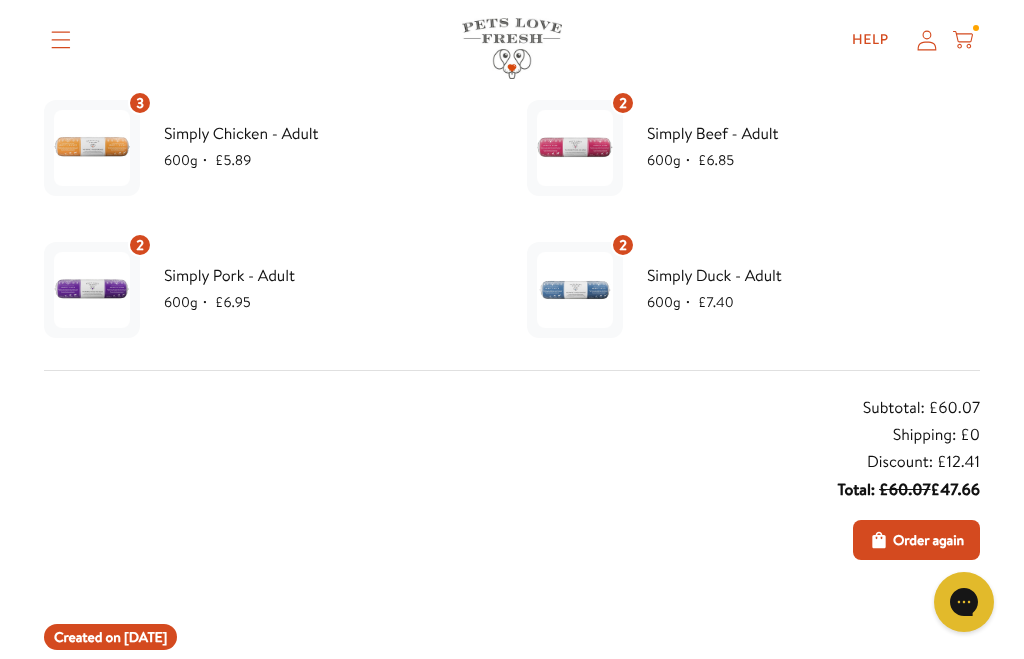 click on "Order again" at bounding box center (928, 540) 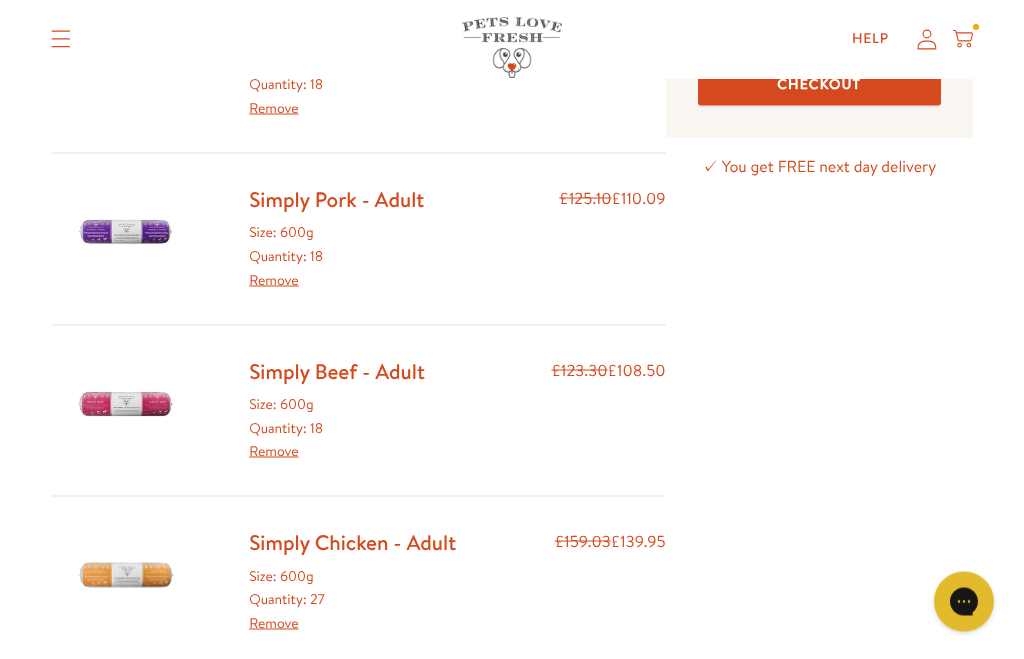 scroll, scrollTop: 246, scrollLeft: 0, axis: vertical 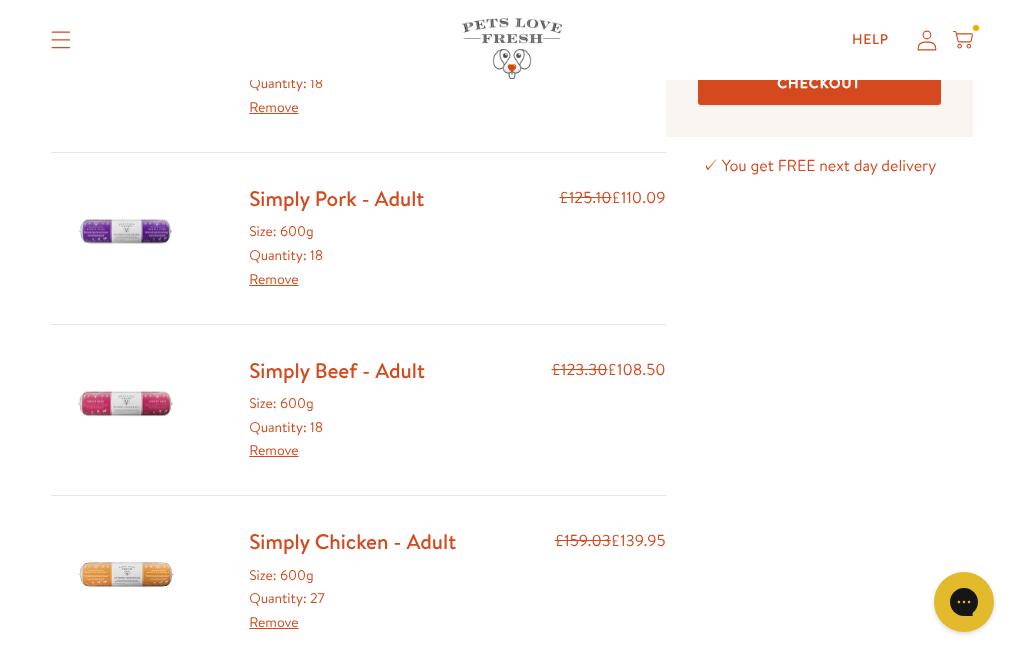 click on "Simply Chicken - Adult" at bounding box center (352, 541) 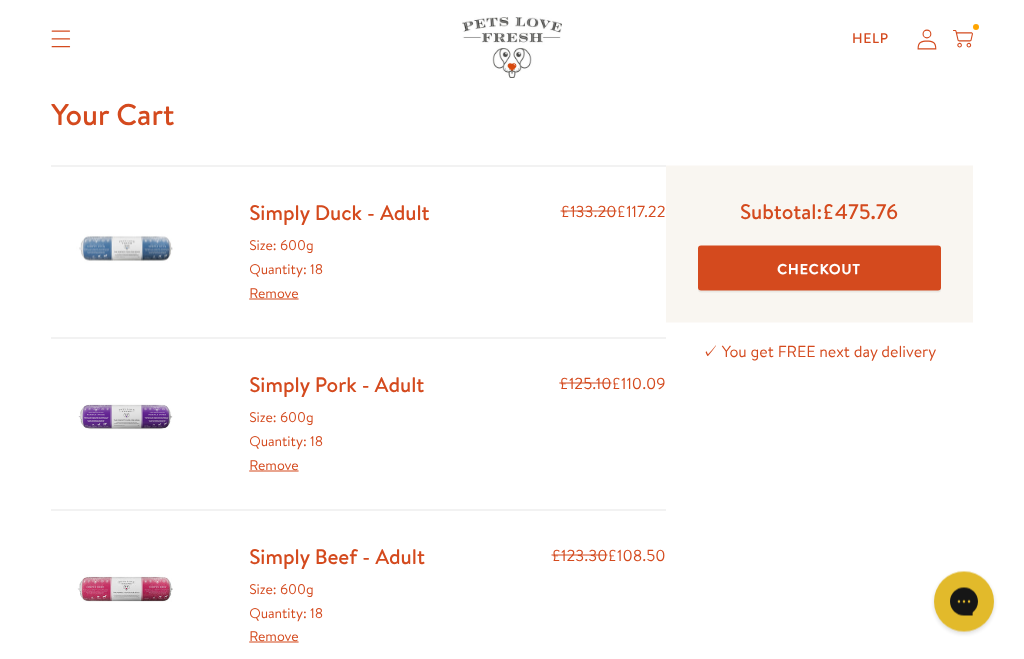 scroll, scrollTop: 0, scrollLeft: 0, axis: both 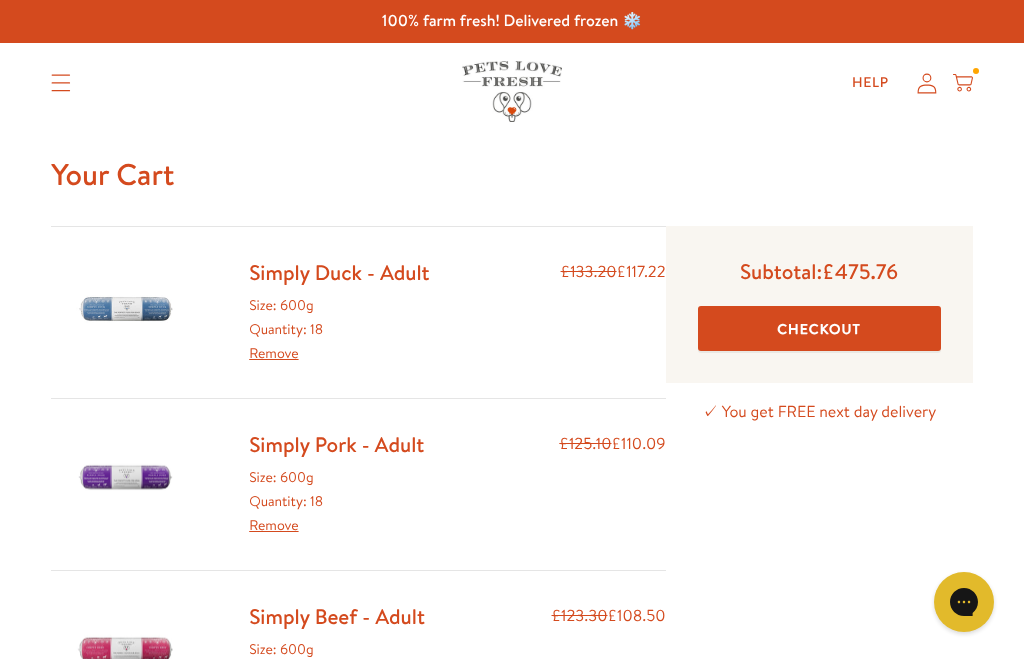 click on "Remove" at bounding box center (273, 353) 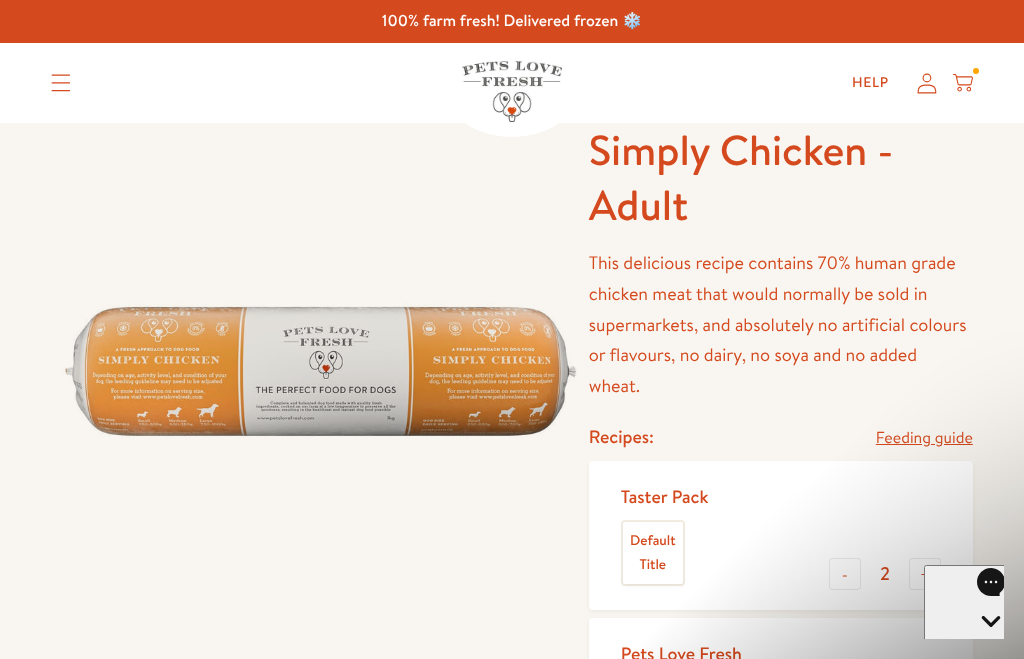 scroll, scrollTop: 0, scrollLeft: 0, axis: both 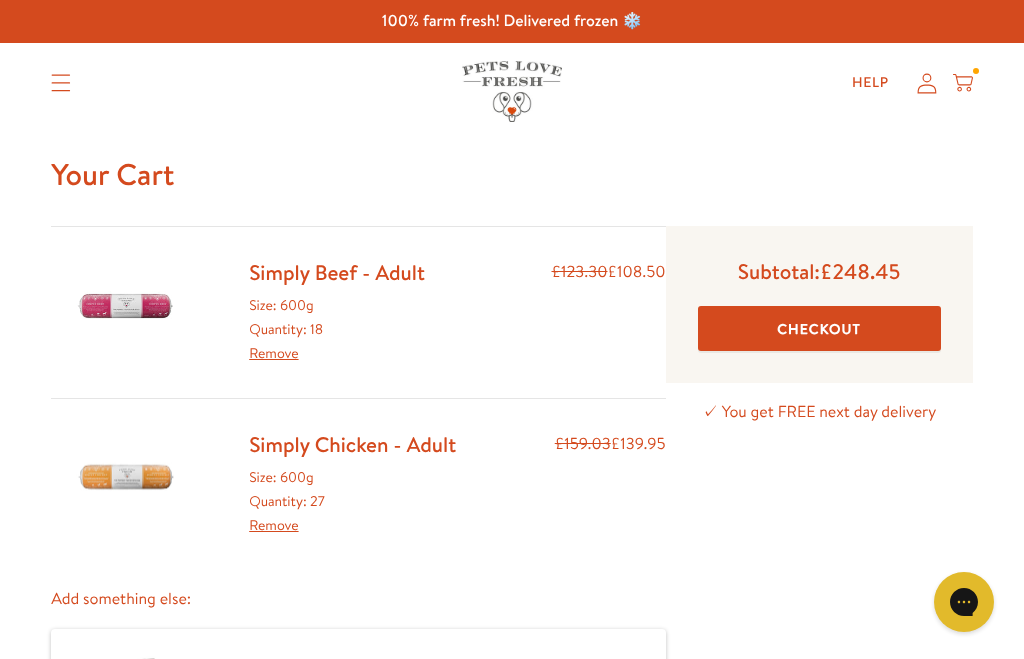 click on "Remove" at bounding box center (273, 353) 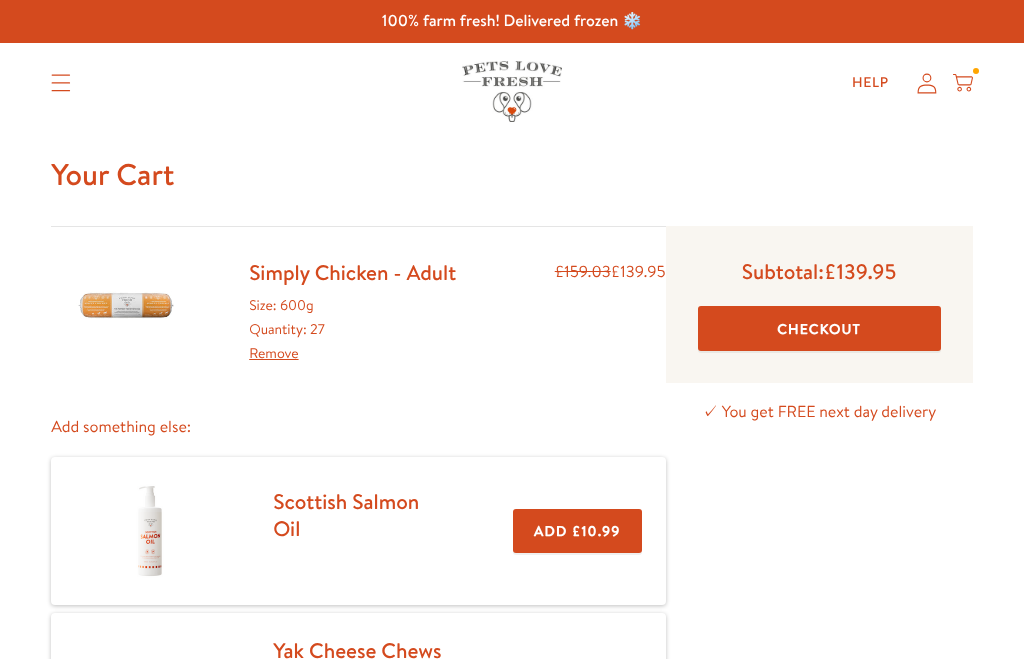 click on "Remove" at bounding box center (273, 353) 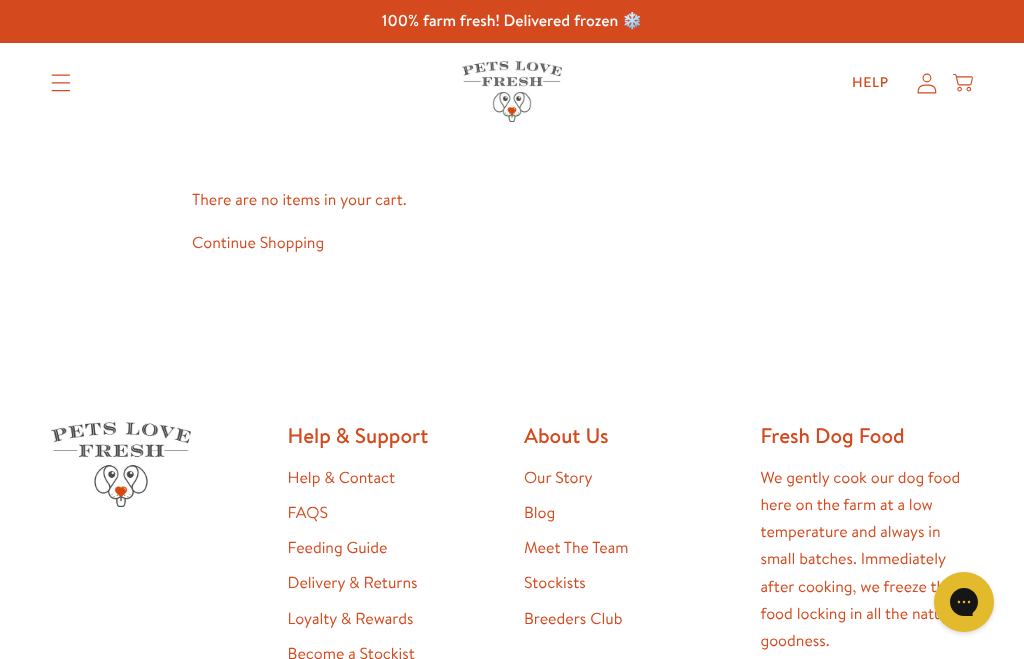 scroll, scrollTop: 0, scrollLeft: 0, axis: both 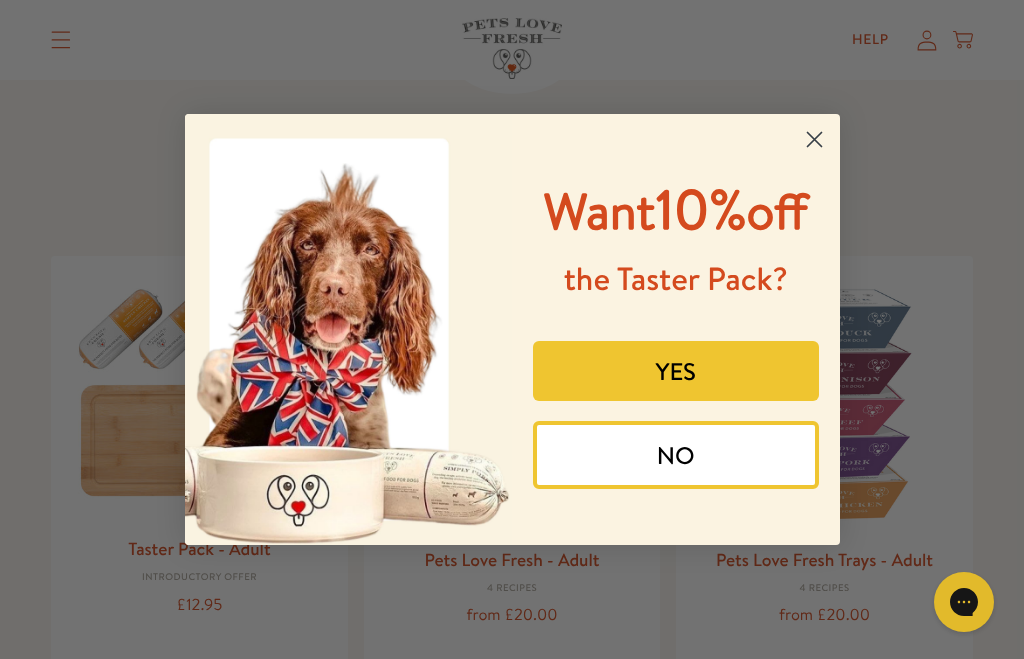 click 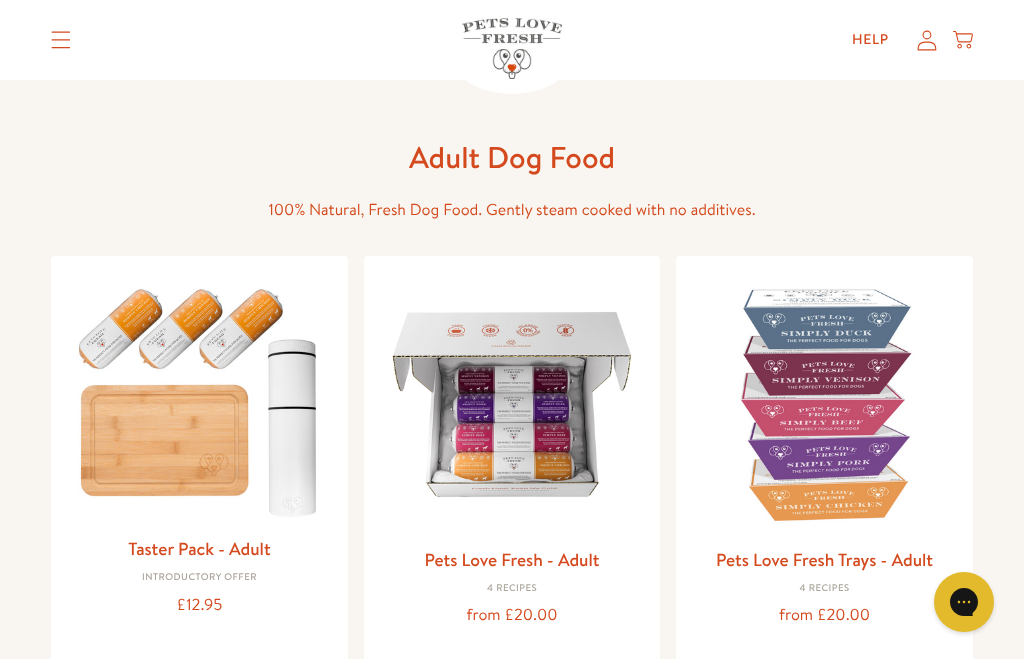 click at bounding box center [512, 404] 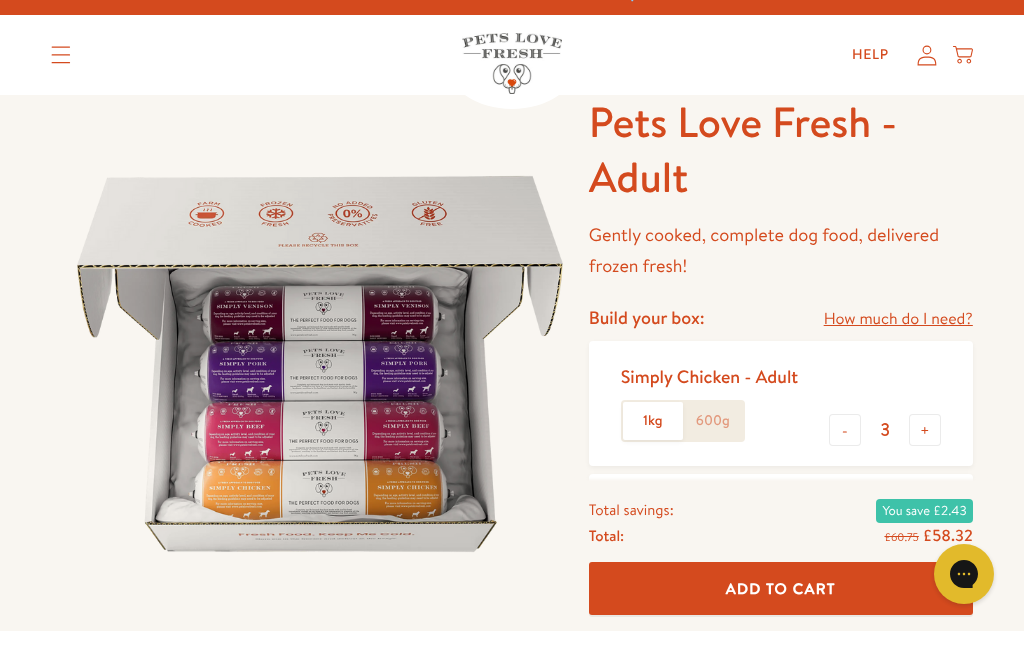 scroll, scrollTop: 28, scrollLeft: 0, axis: vertical 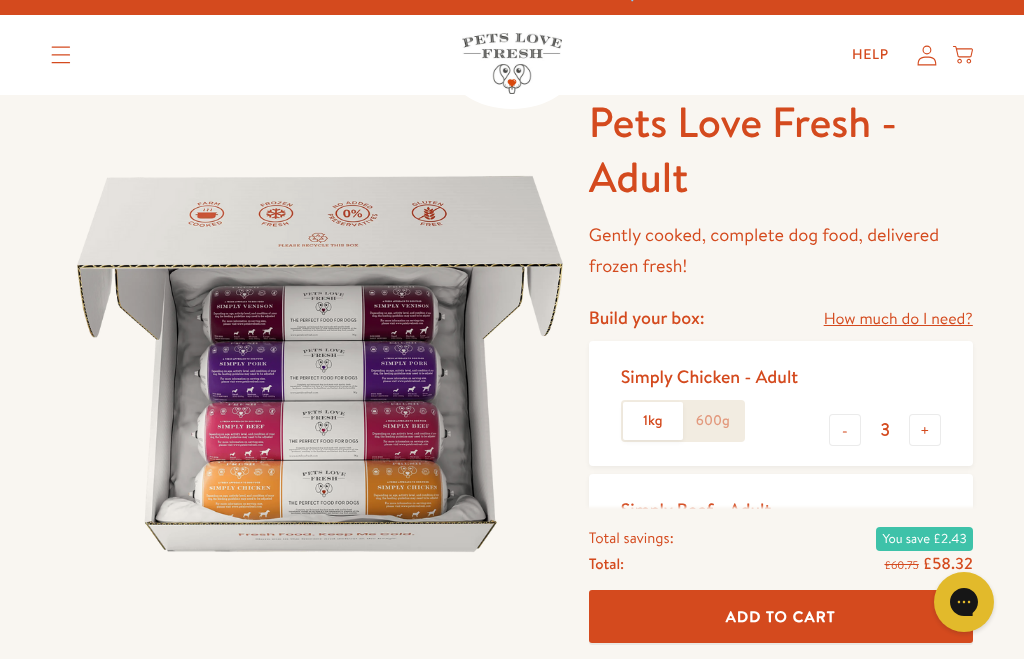 click on "600g" 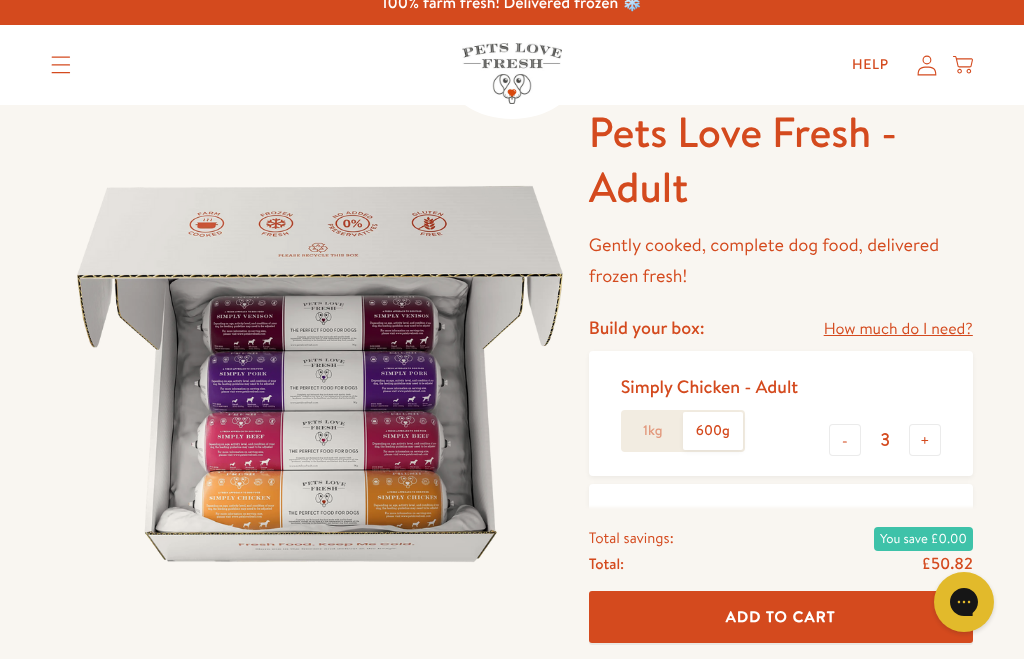 click on "+" at bounding box center (925, 440) 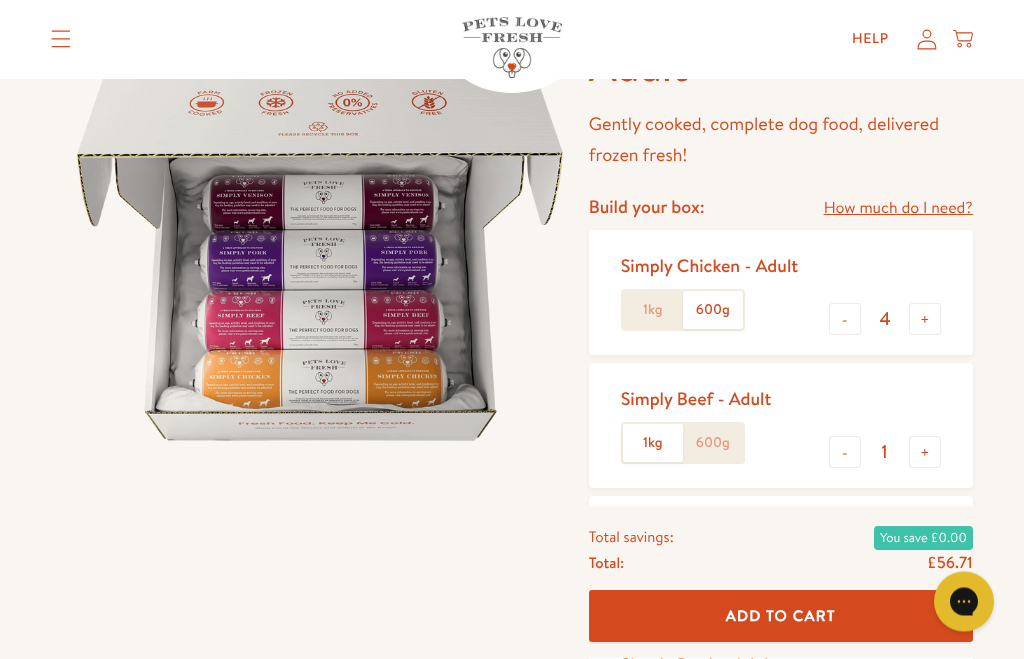 scroll, scrollTop: 141, scrollLeft: 0, axis: vertical 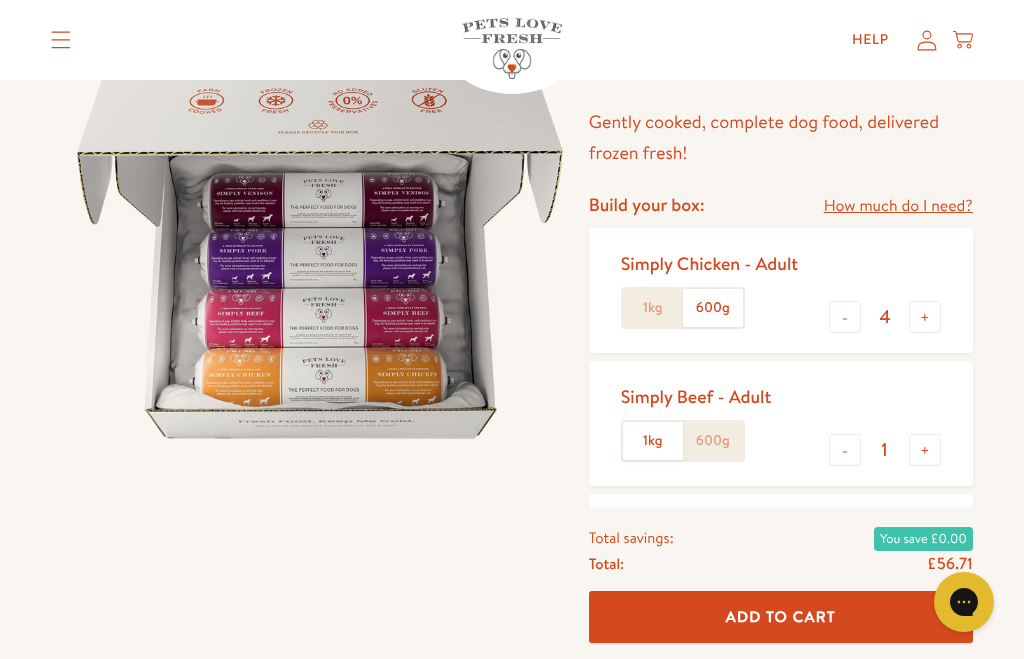 click on "600g" 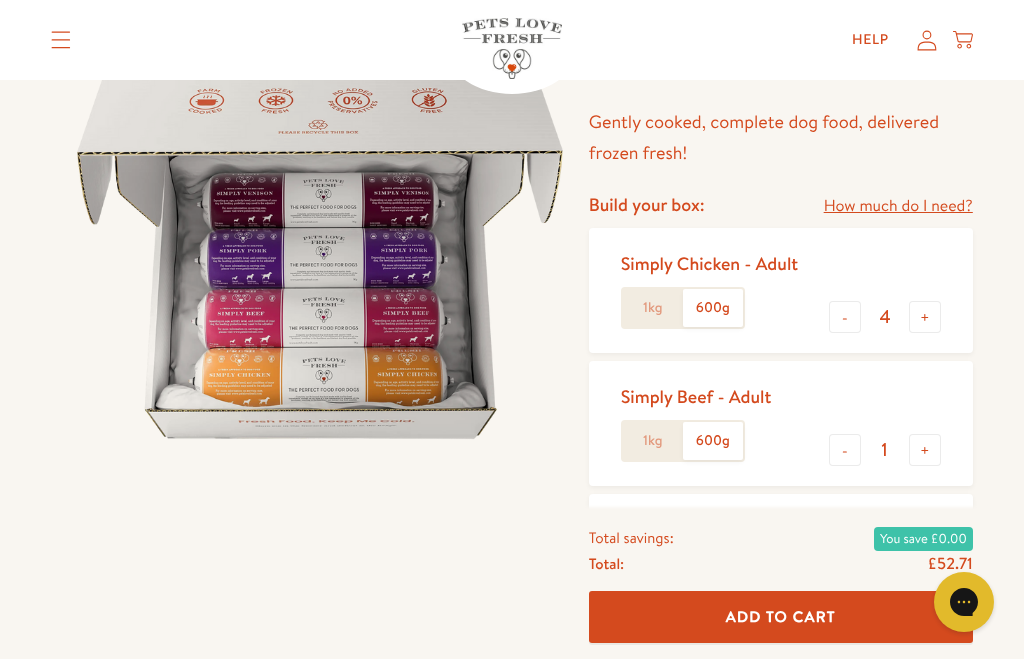 click on "+" at bounding box center [925, 450] 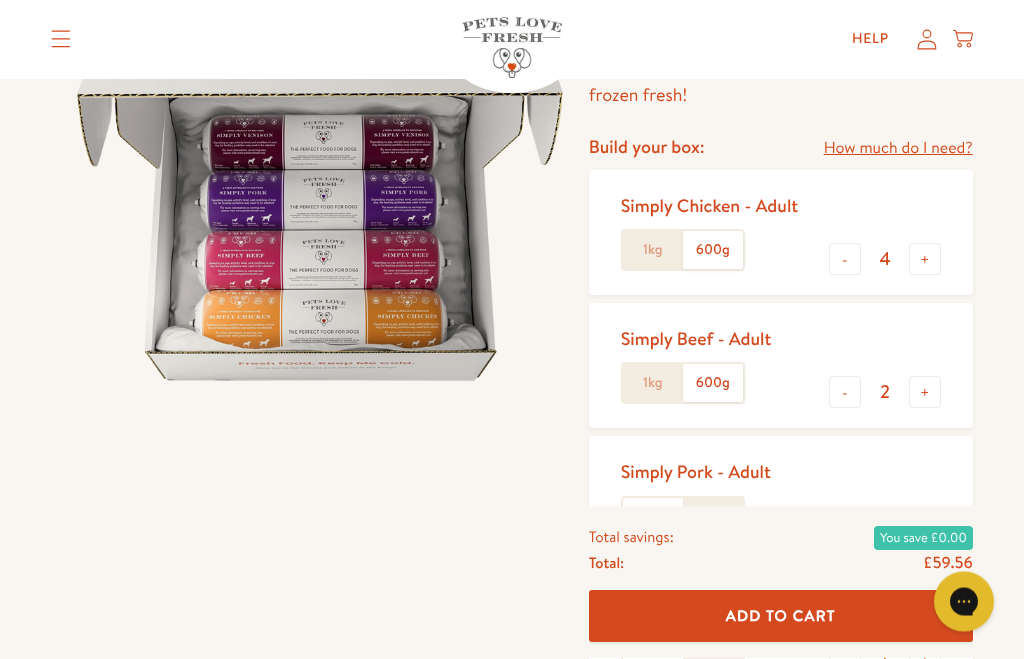 scroll, scrollTop: 199, scrollLeft: 0, axis: vertical 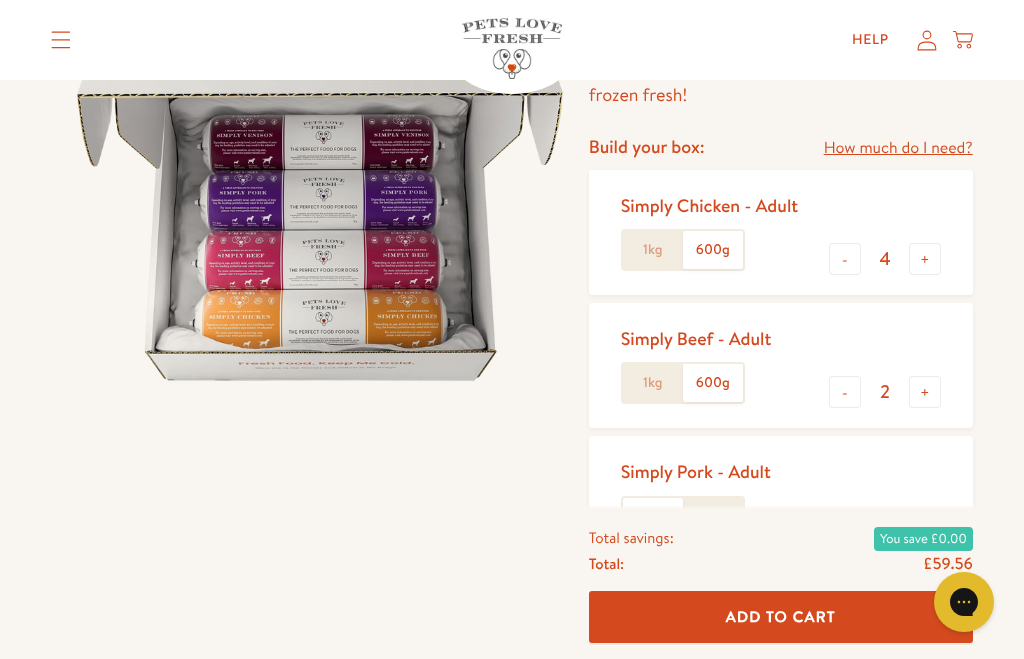 click on "600g" 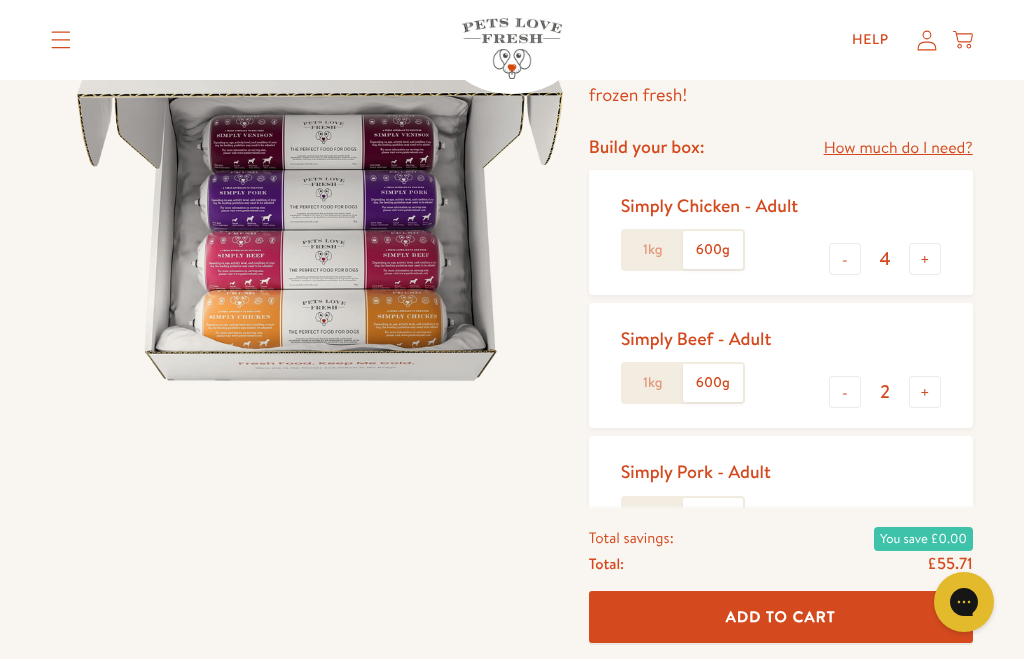 click on "+" at bounding box center [925, 525] 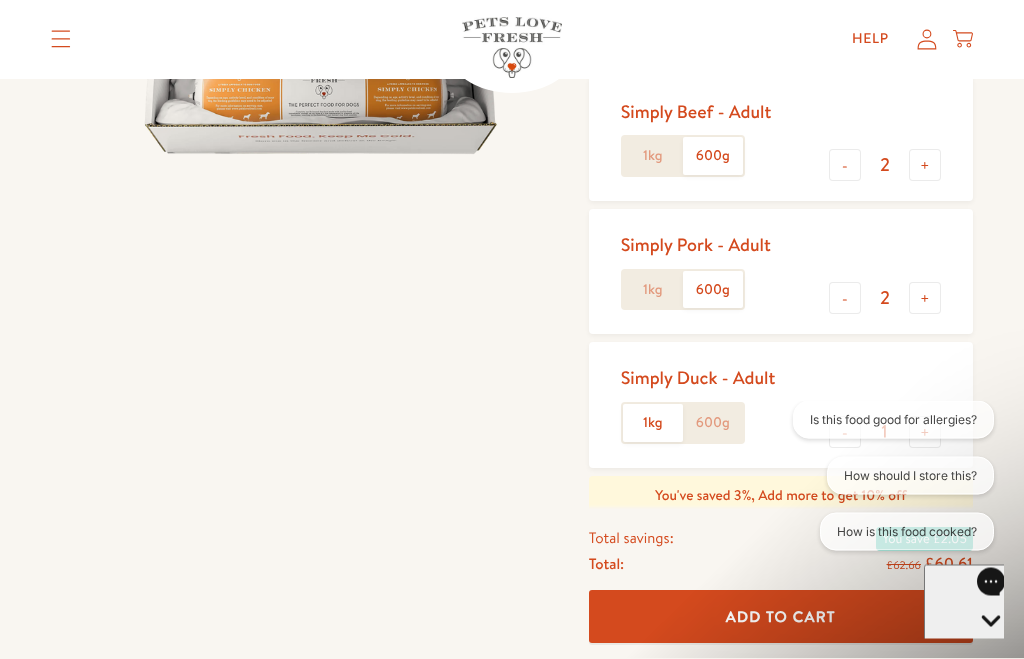 scroll, scrollTop: 427, scrollLeft: 0, axis: vertical 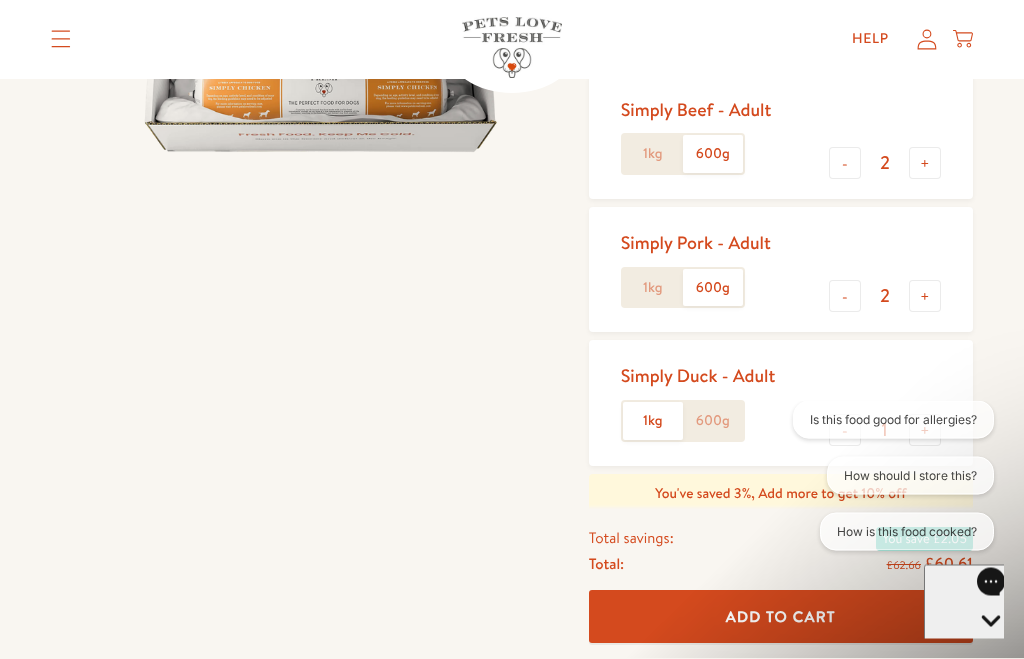 click on "+" at bounding box center [925, 431] 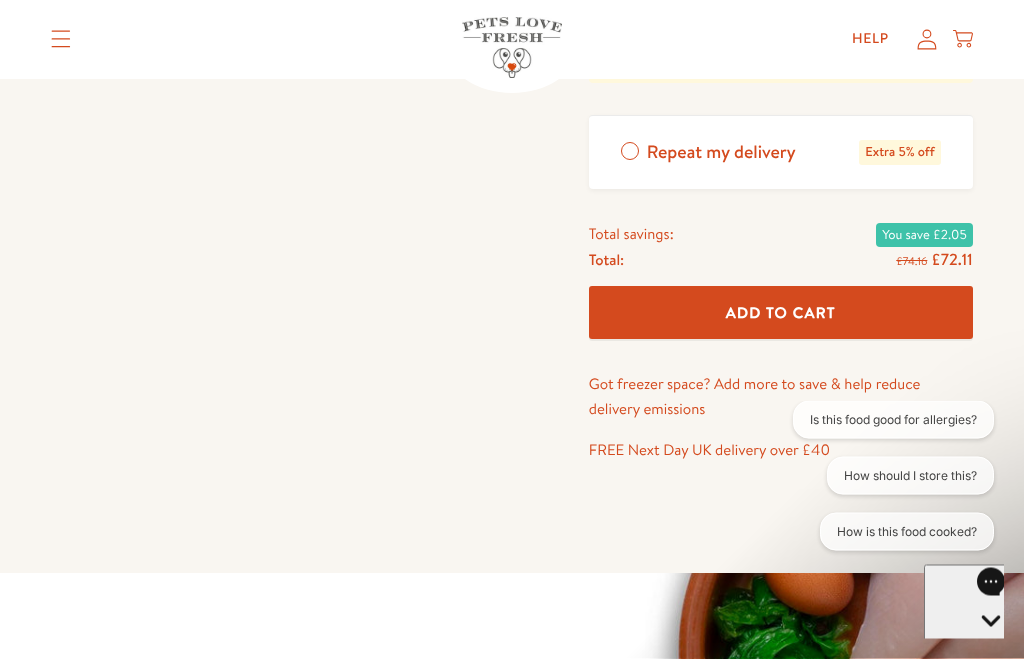 scroll, scrollTop: 858, scrollLeft: 0, axis: vertical 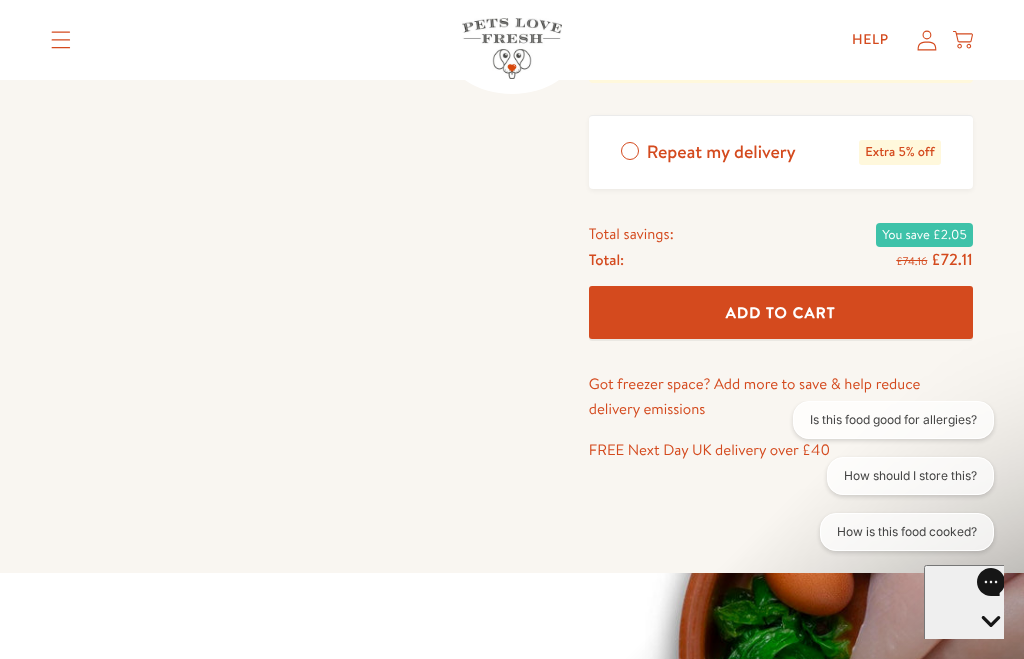 click on "Add To Cart" at bounding box center (781, 312) 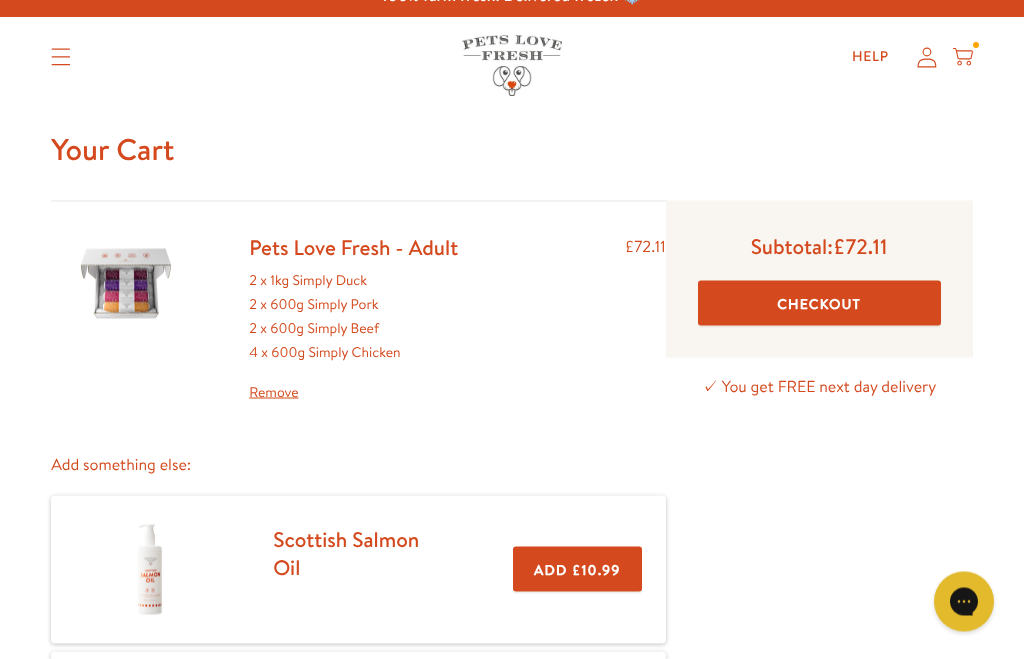 scroll, scrollTop: 26, scrollLeft: 0, axis: vertical 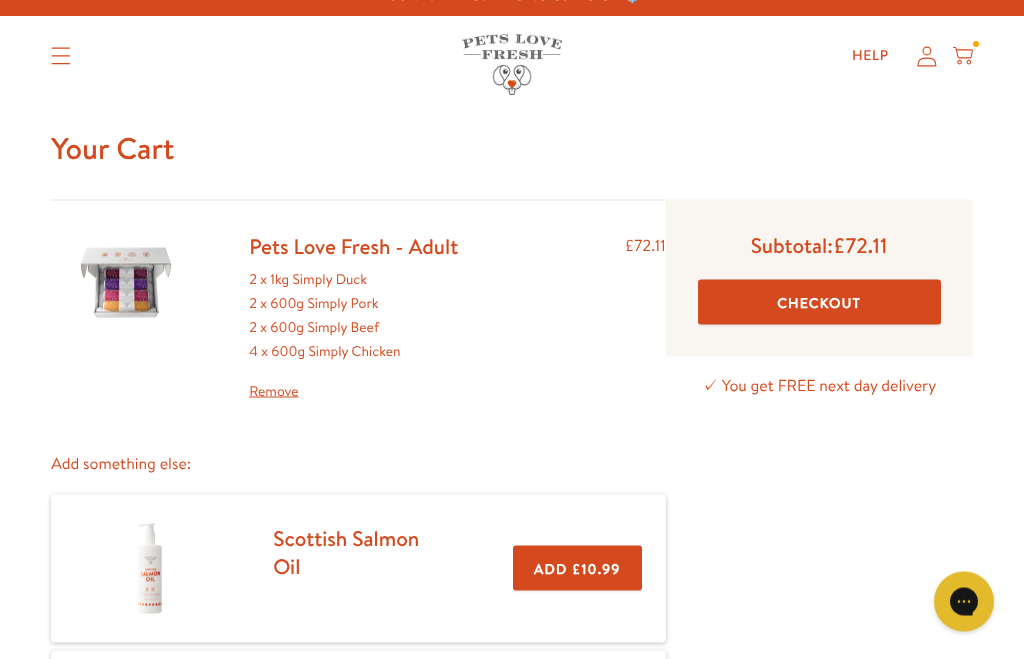 click on "Checkout" at bounding box center (819, 302) 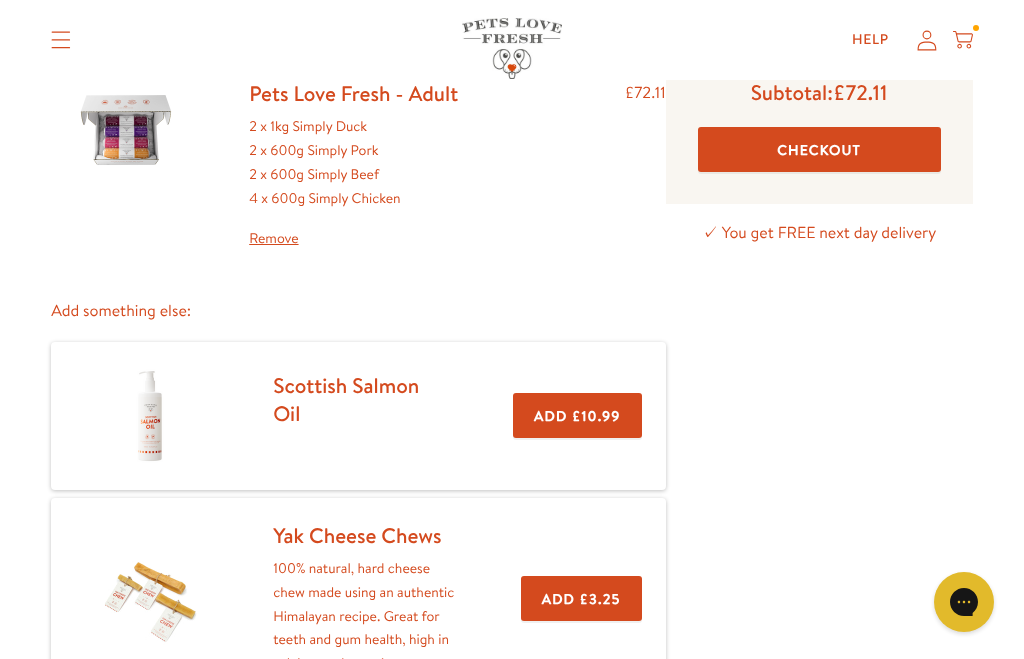 scroll, scrollTop: 56, scrollLeft: 0, axis: vertical 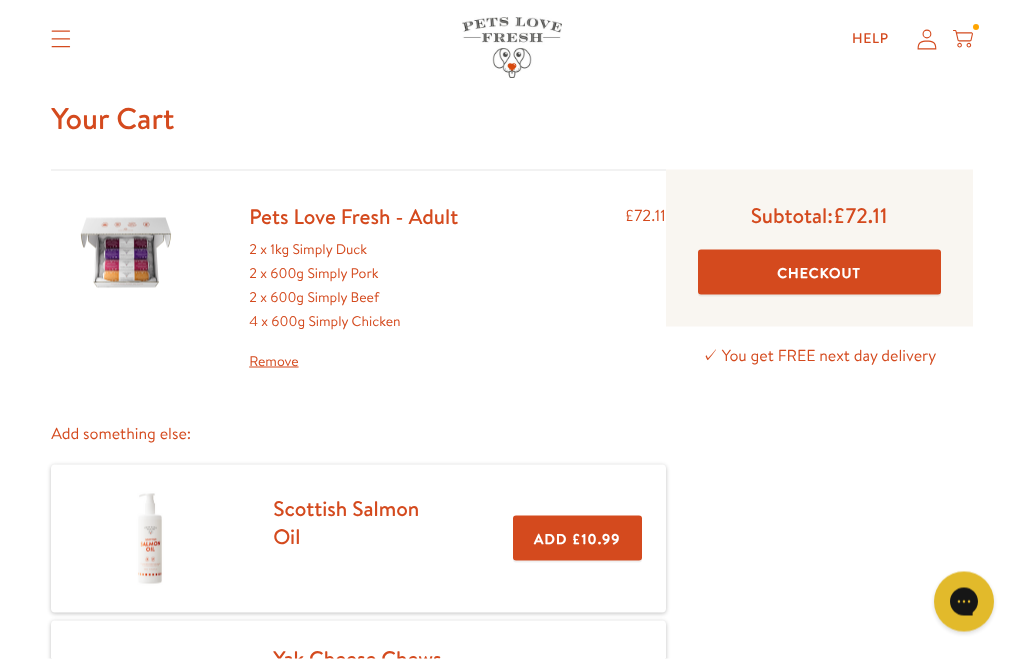 click on "Checkout" at bounding box center (819, 272) 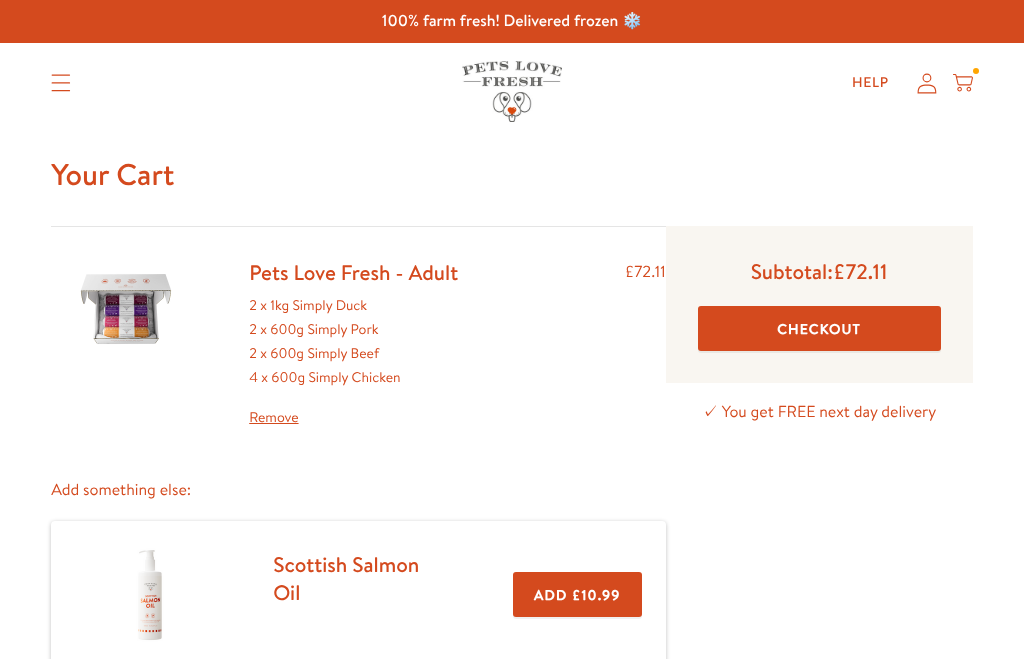 scroll, scrollTop: 0, scrollLeft: 0, axis: both 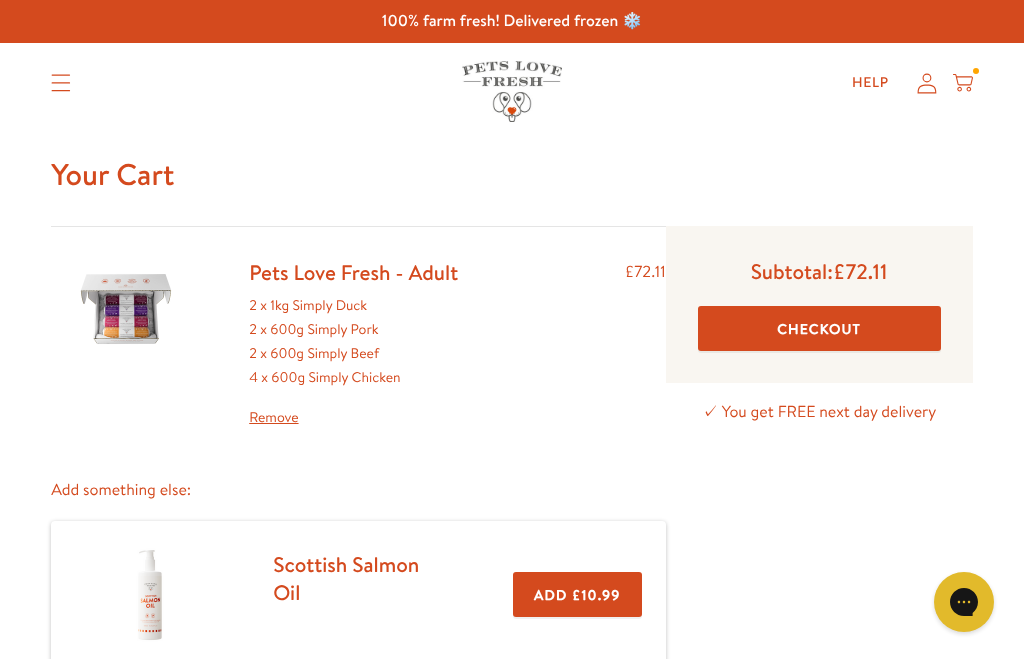 click on "Remove" at bounding box center (353, 418) 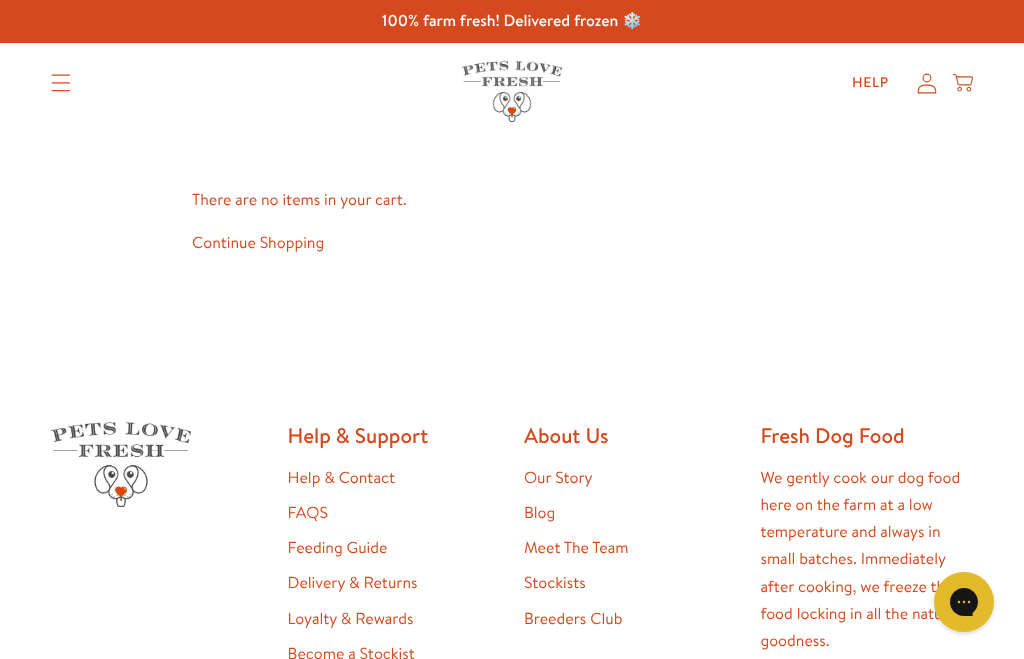 scroll, scrollTop: 0, scrollLeft: 0, axis: both 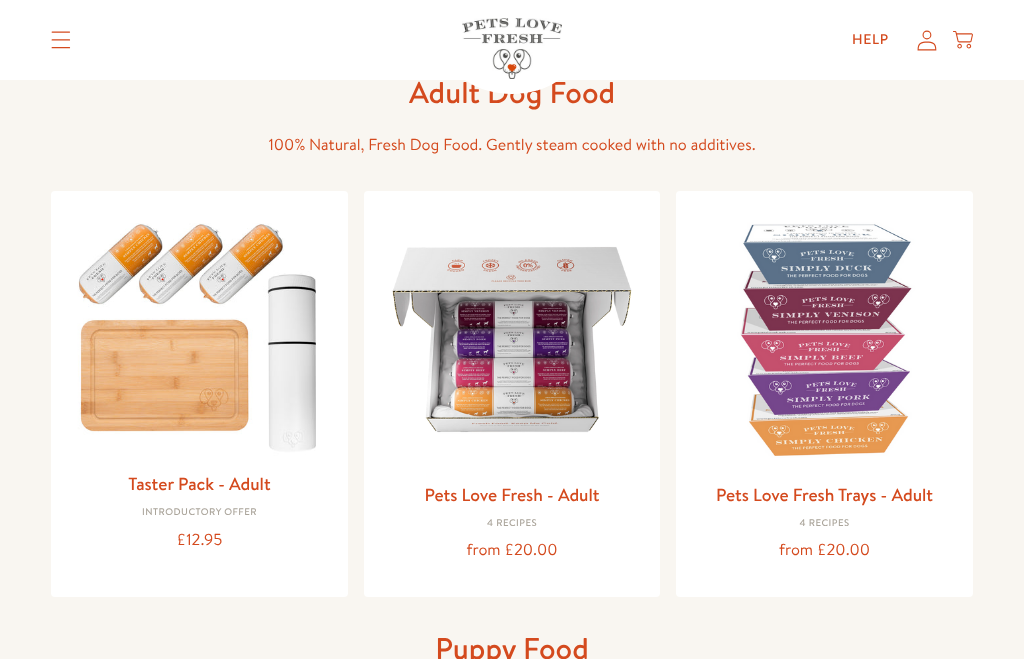 click at bounding box center (512, 339) 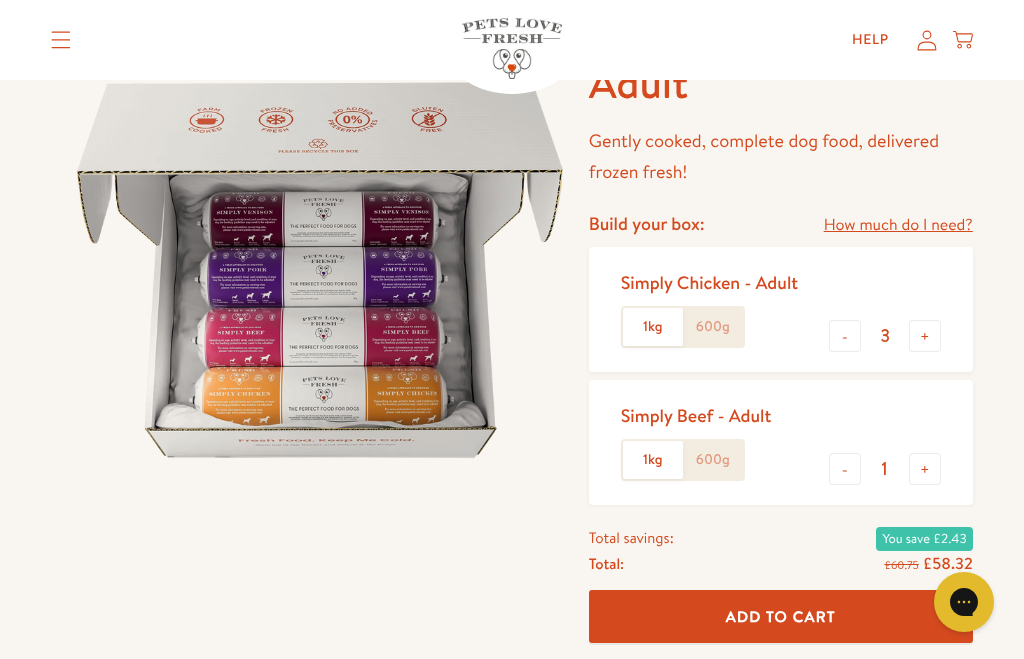 scroll, scrollTop: 0, scrollLeft: 0, axis: both 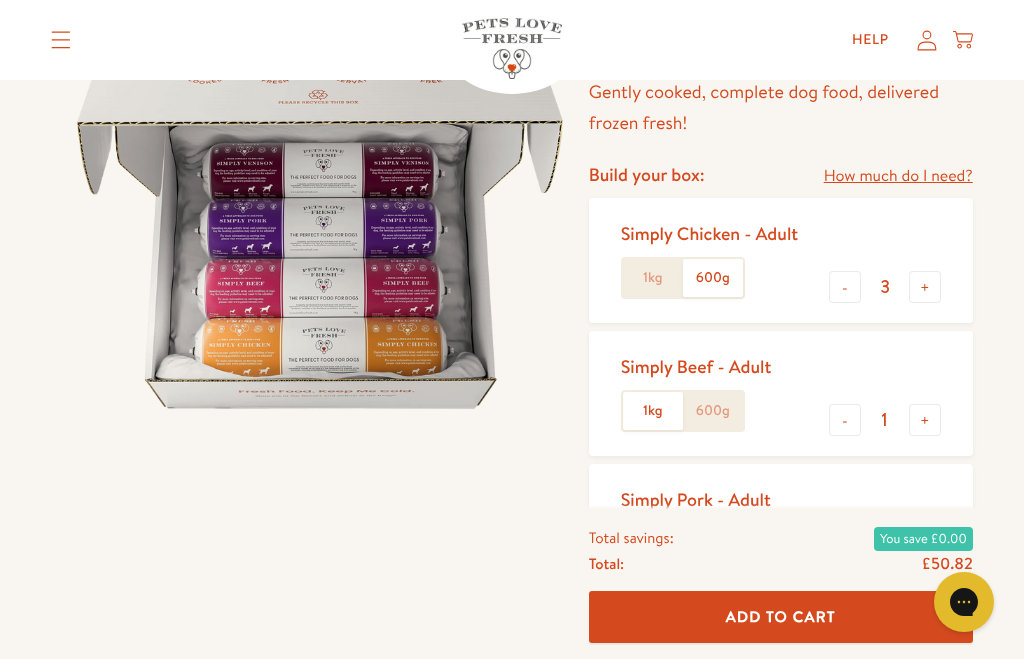 click on "+" at bounding box center [925, 287] 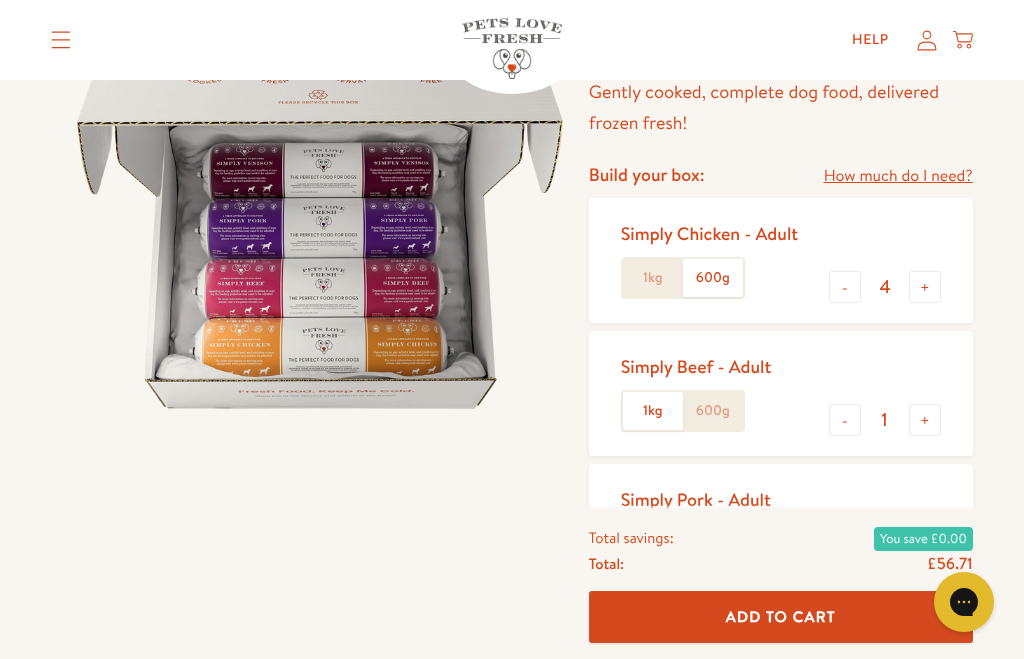 click on "600g" 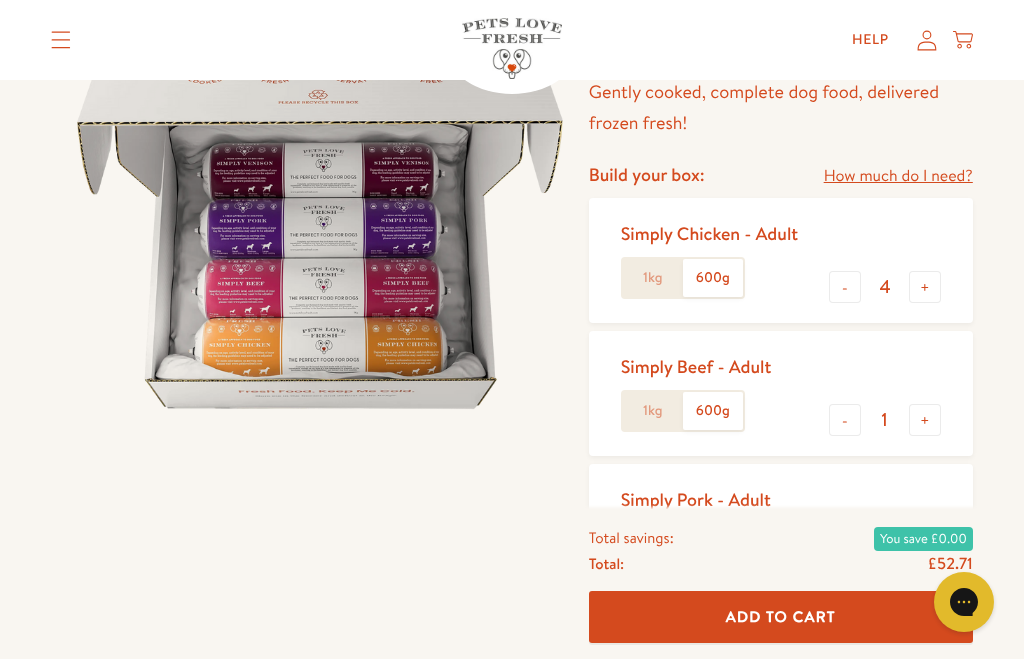 click on "+" at bounding box center (925, 420) 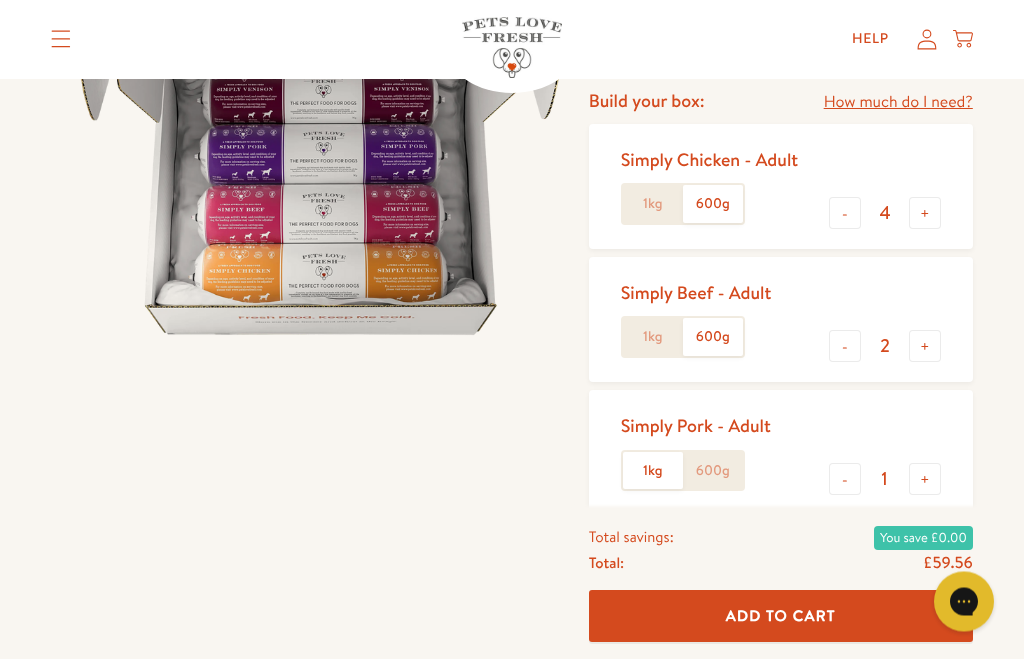 click on "600g" 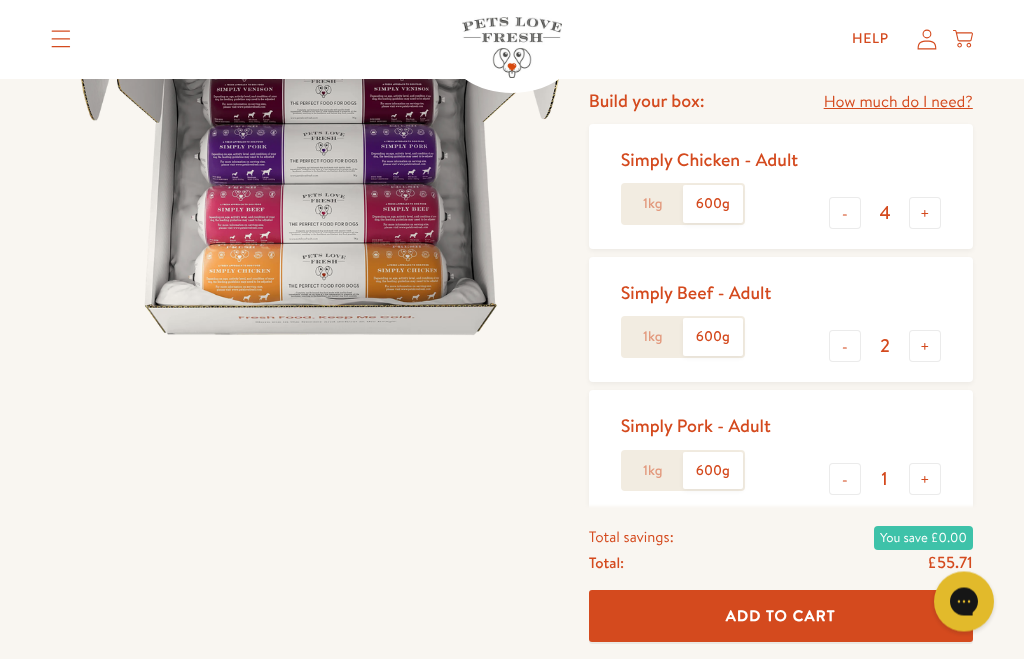 scroll, scrollTop: 245, scrollLeft: 0, axis: vertical 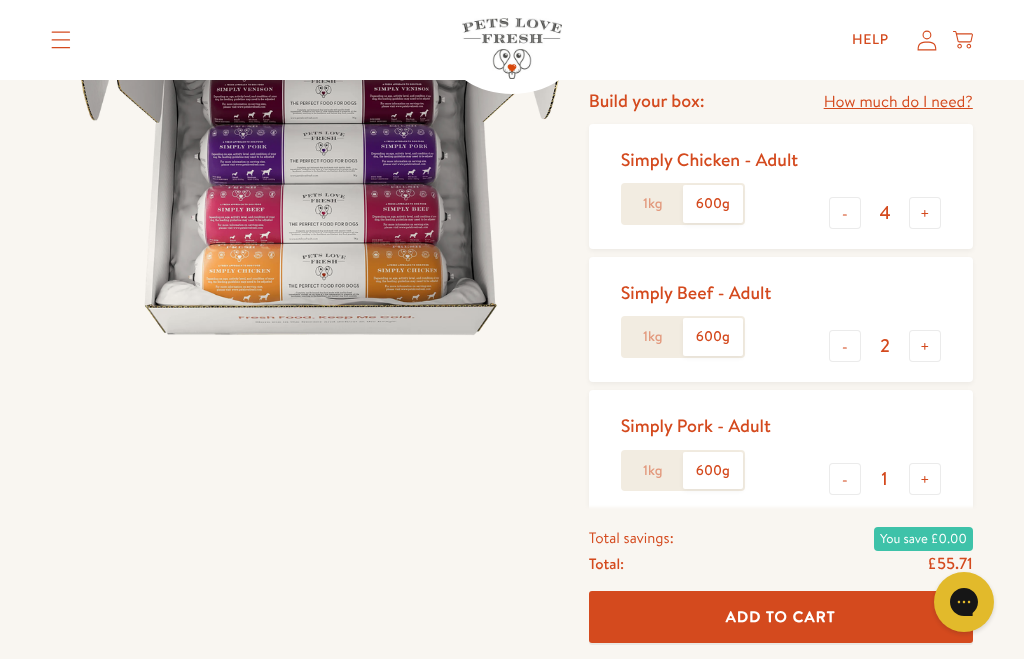 click on "+" at bounding box center (925, 479) 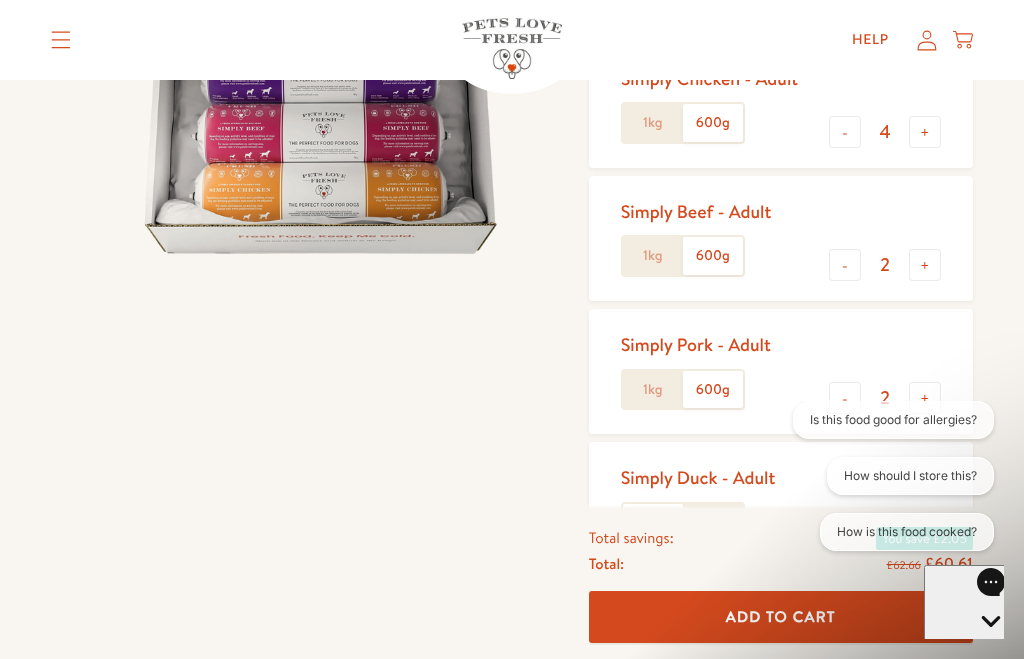 scroll, scrollTop: 331, scrollLeft: 0, axis: vertical 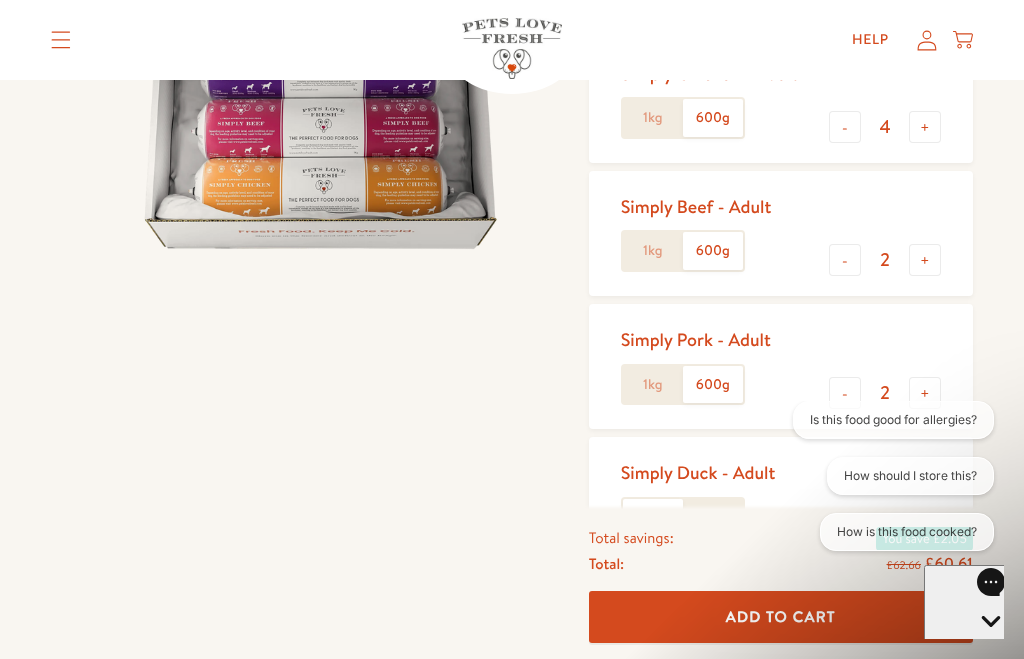 click on "600g" 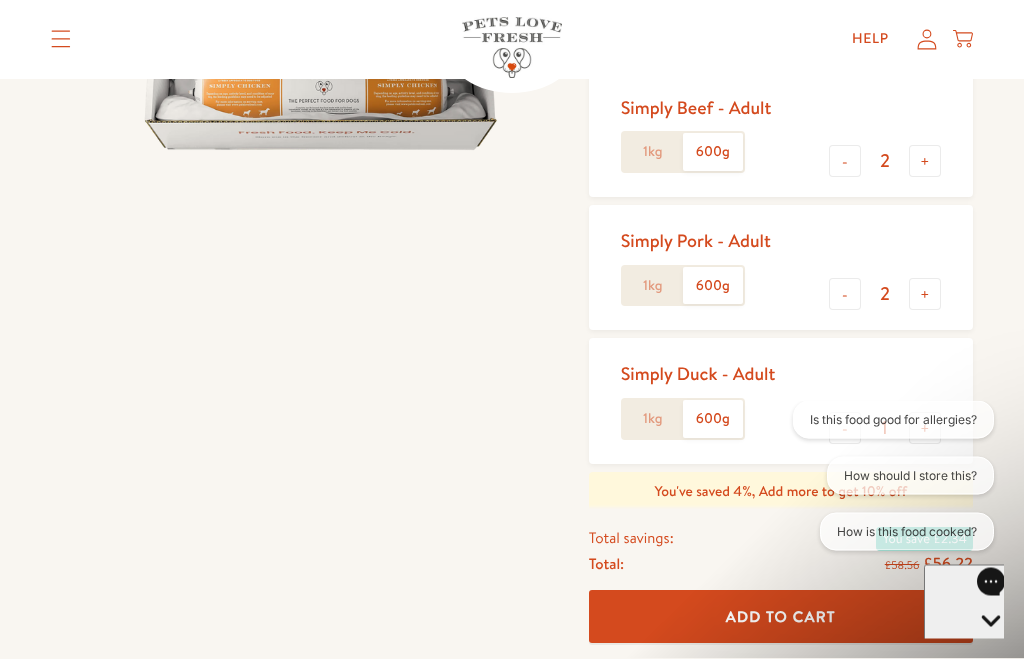 click on "+" at bounding box center (925, 429) 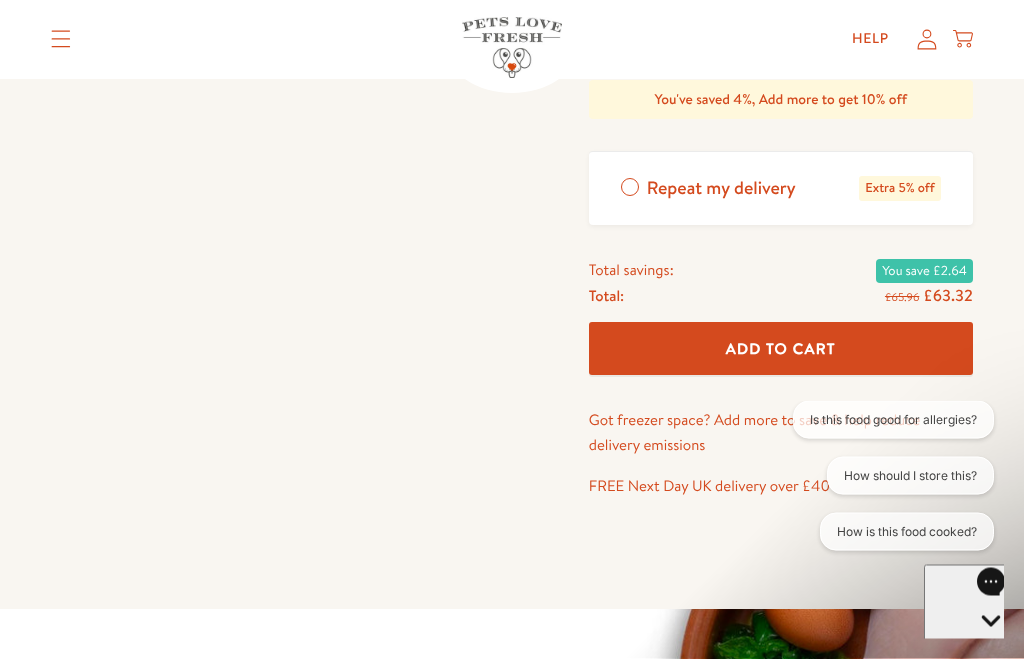 scroll, scrollTop: 824, scrollLeft: 0, axis: vertical 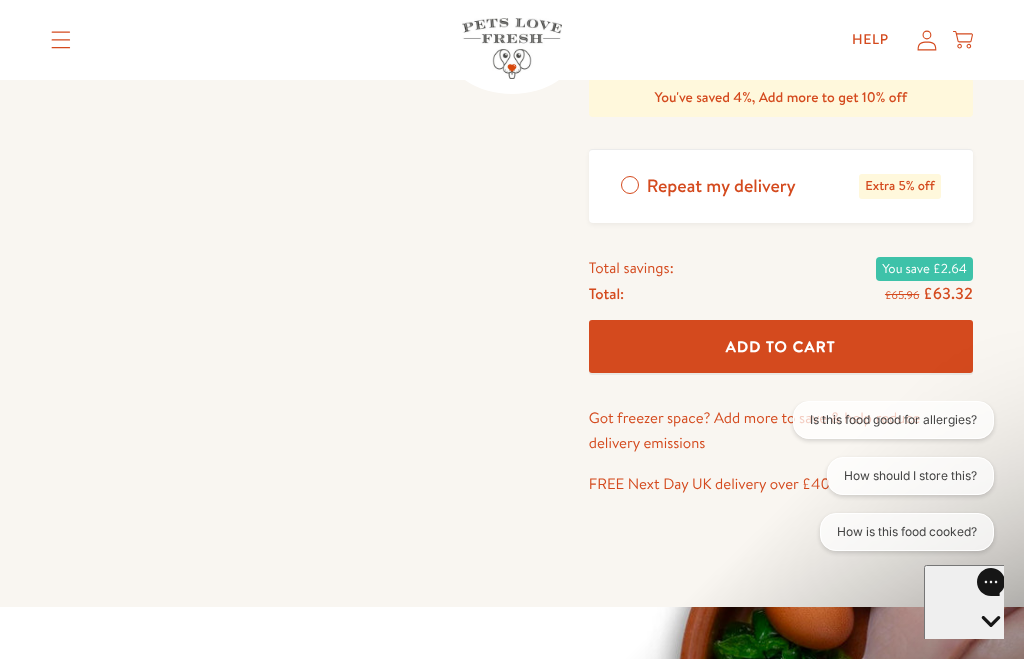 click on "Add To Cart" at bounding box center [781, 346] 